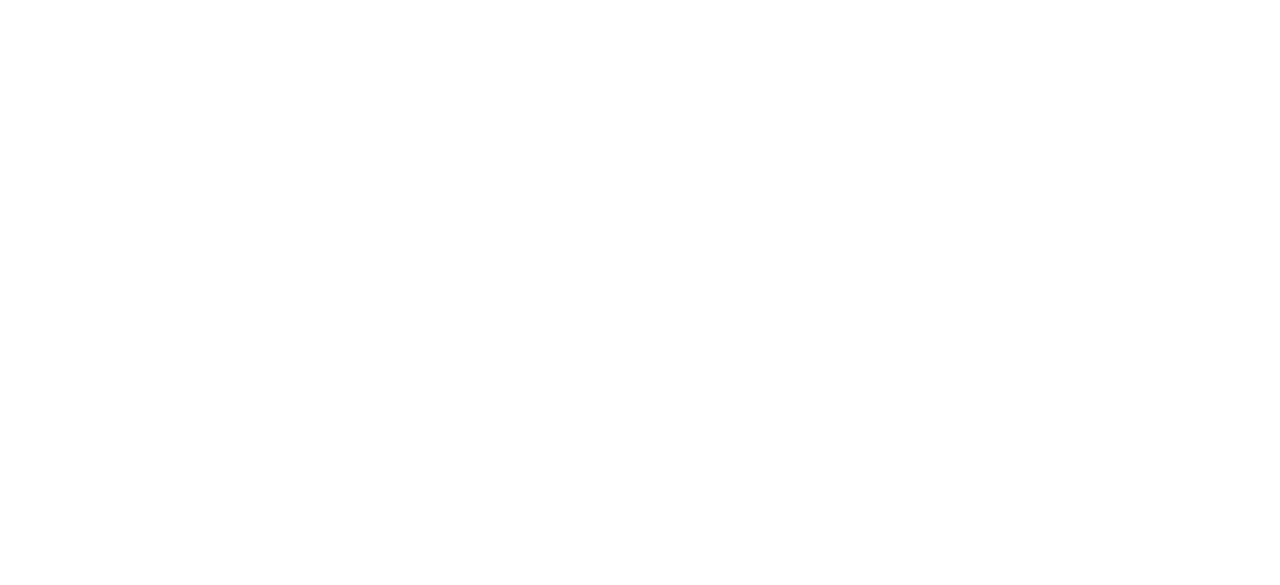scroll, scrollTop: 0, scrollLeft: 0, axis: both 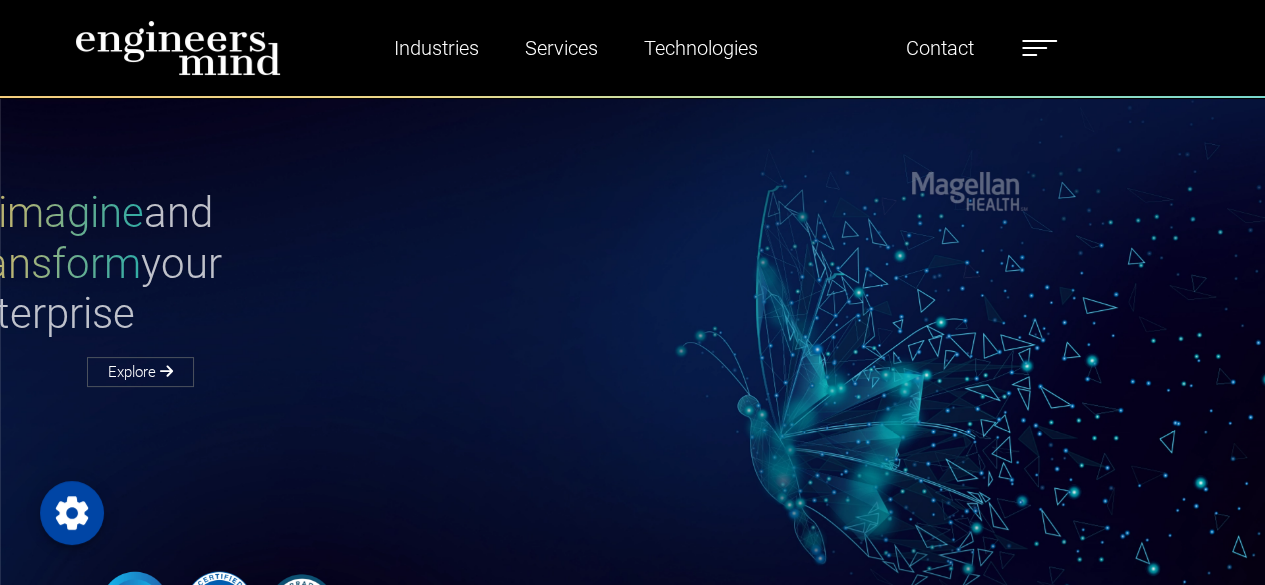 type on "*********" 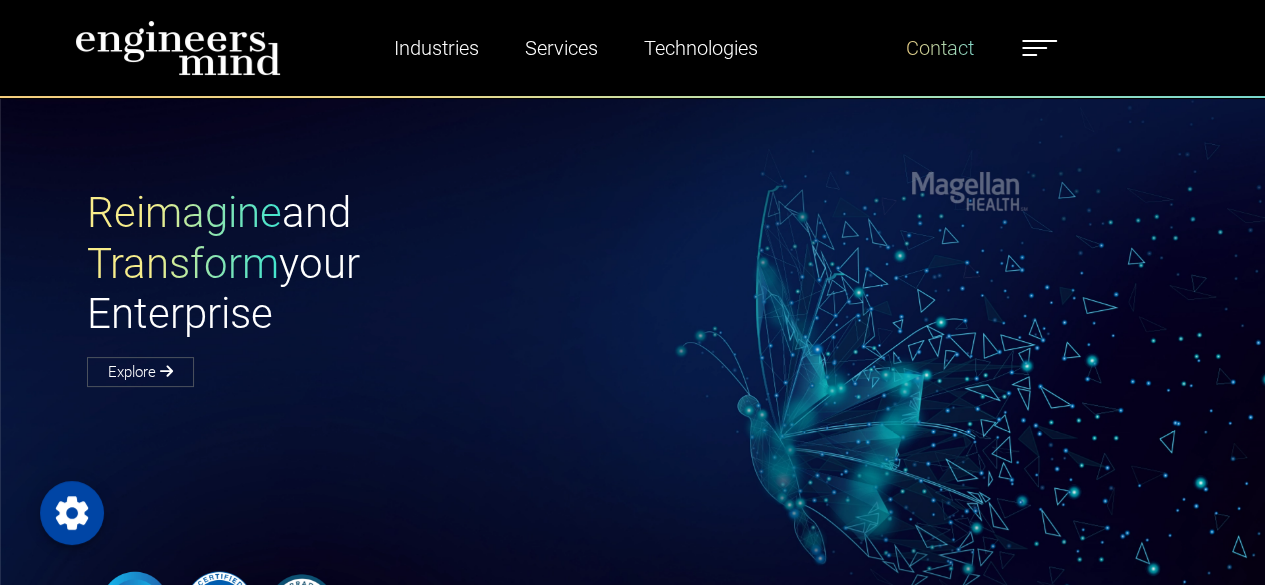 click on "Contact" at bounding box center [940, 48] 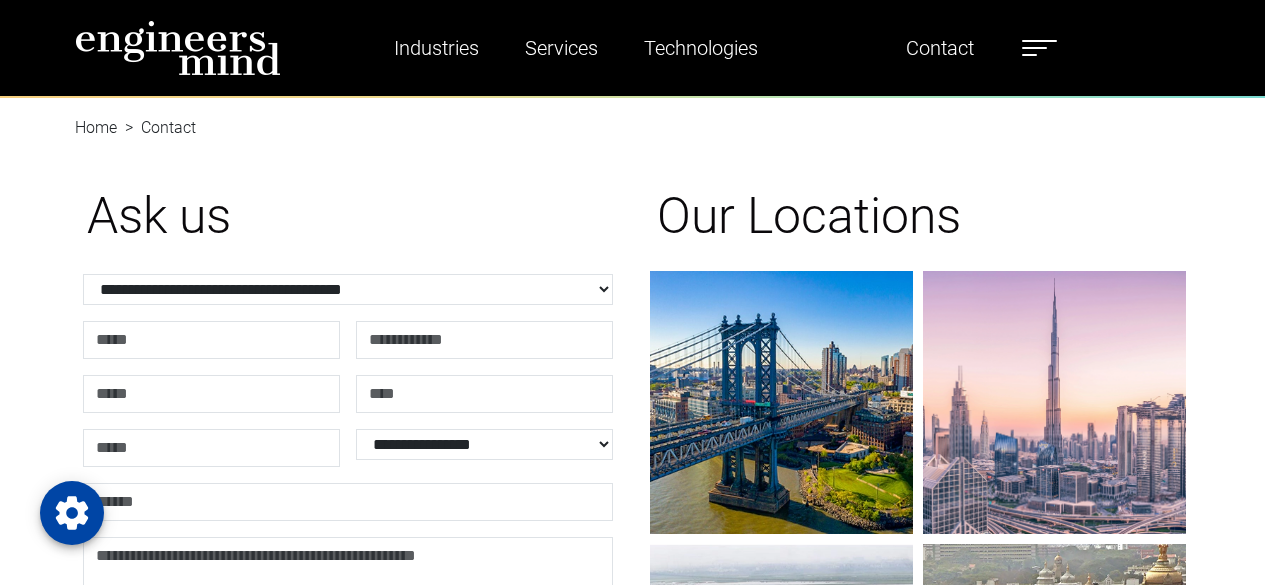 scroll, scrollTop: 0, scrollLeft: 0, axis: both 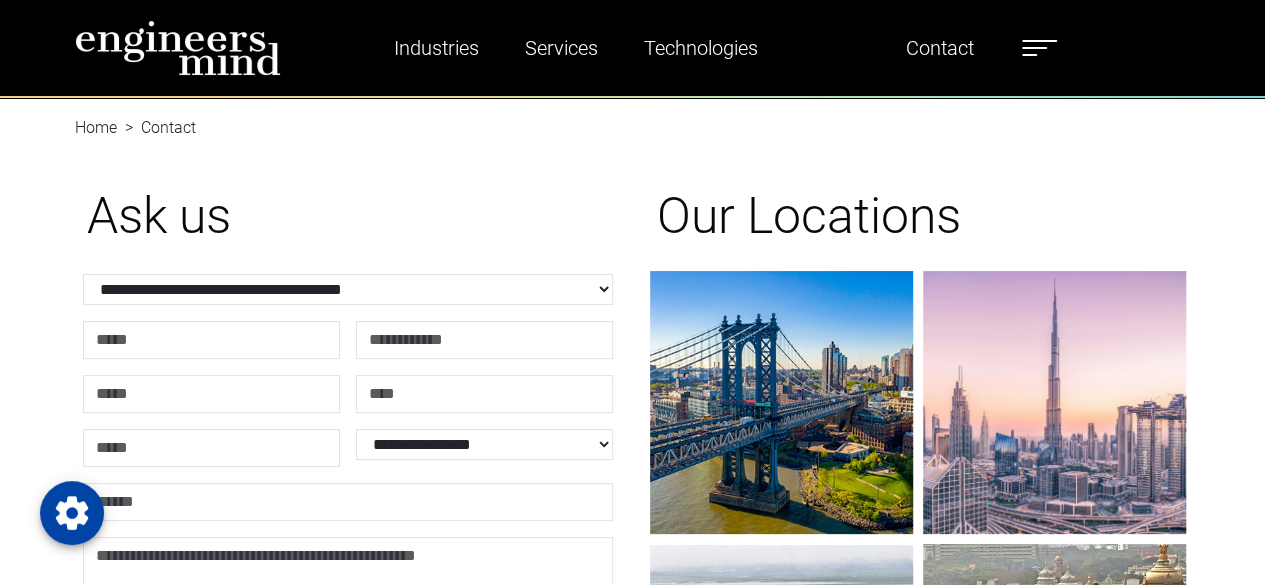 type on "*********" 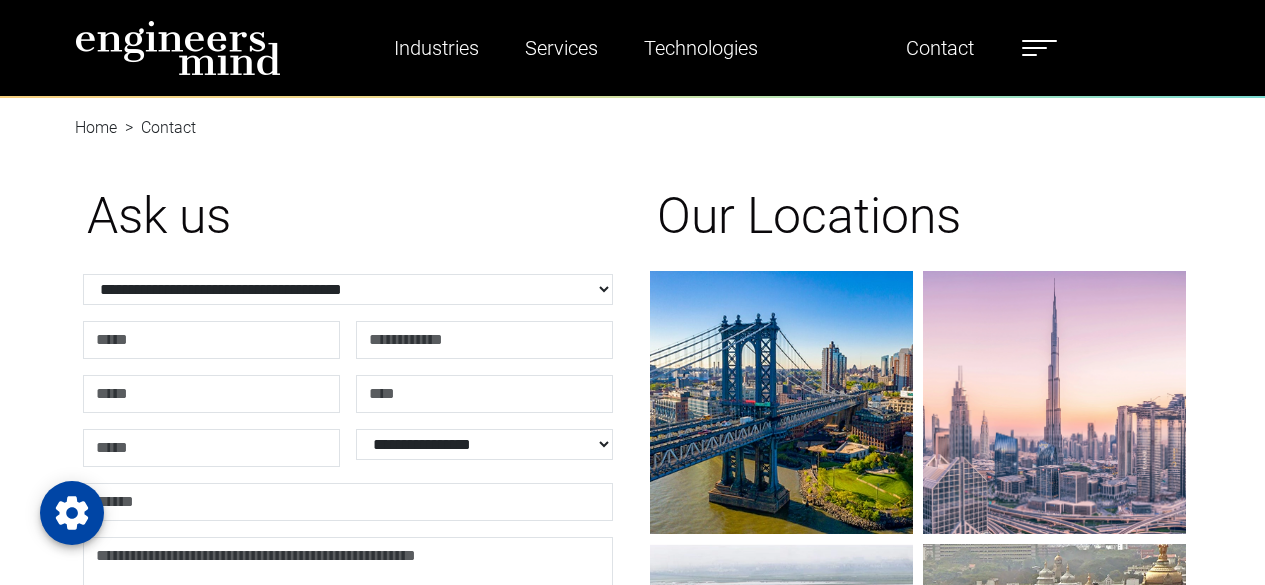 scroll, scrollTop: 0, scrollLeft: 0, axis: both 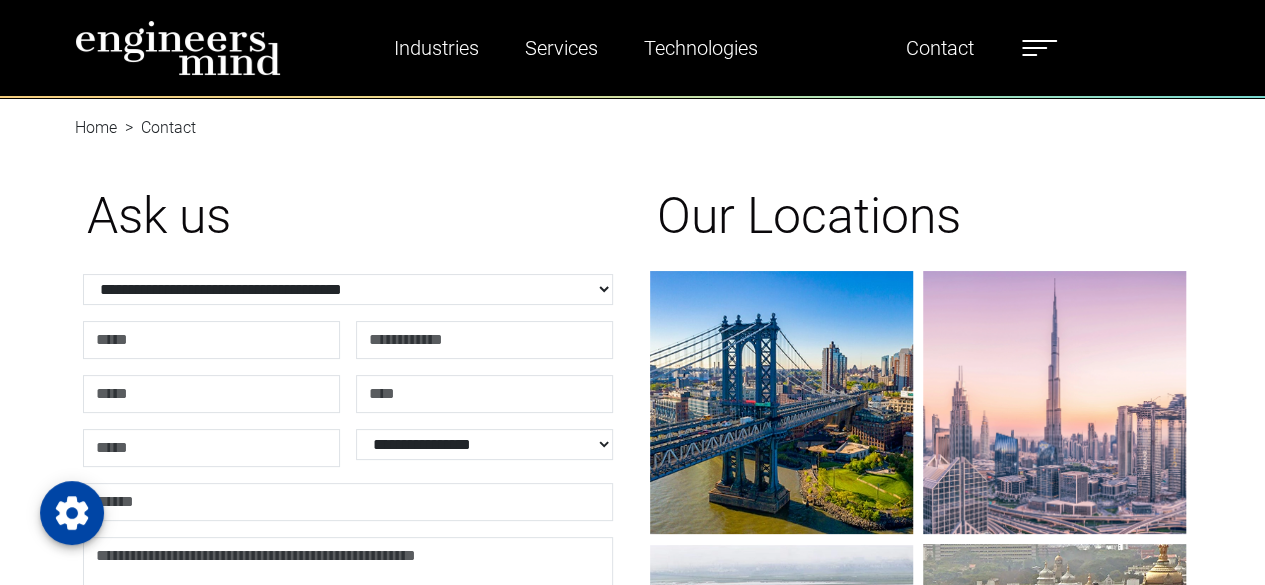 type on "*********" 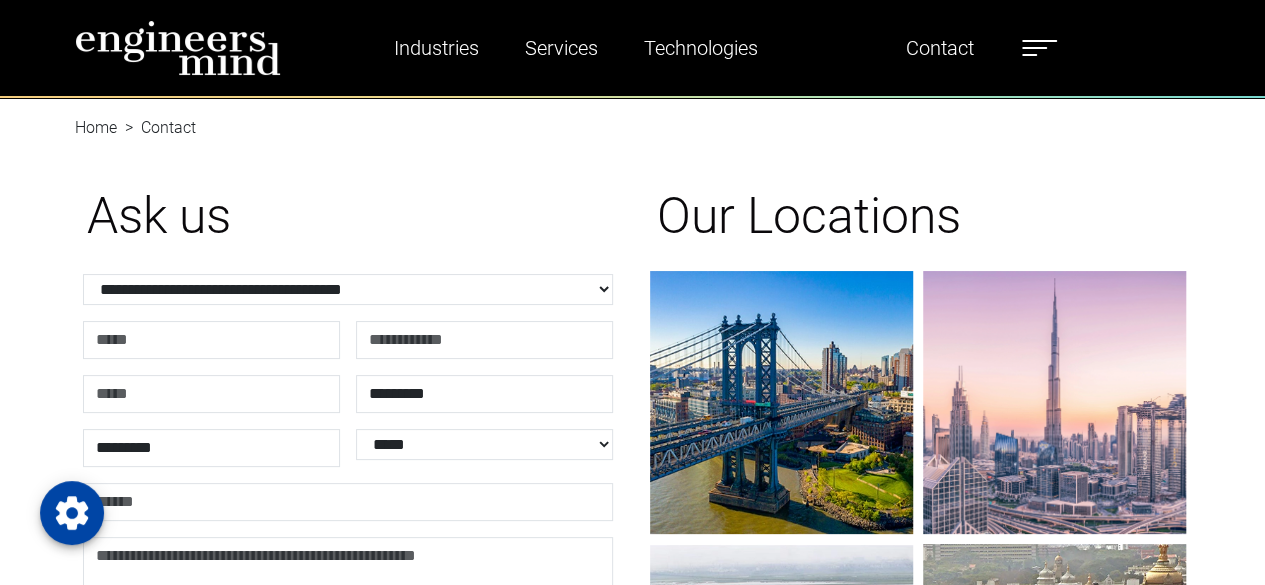 scroll, scrollTop: 0, scrollLeft: 0, axis: both 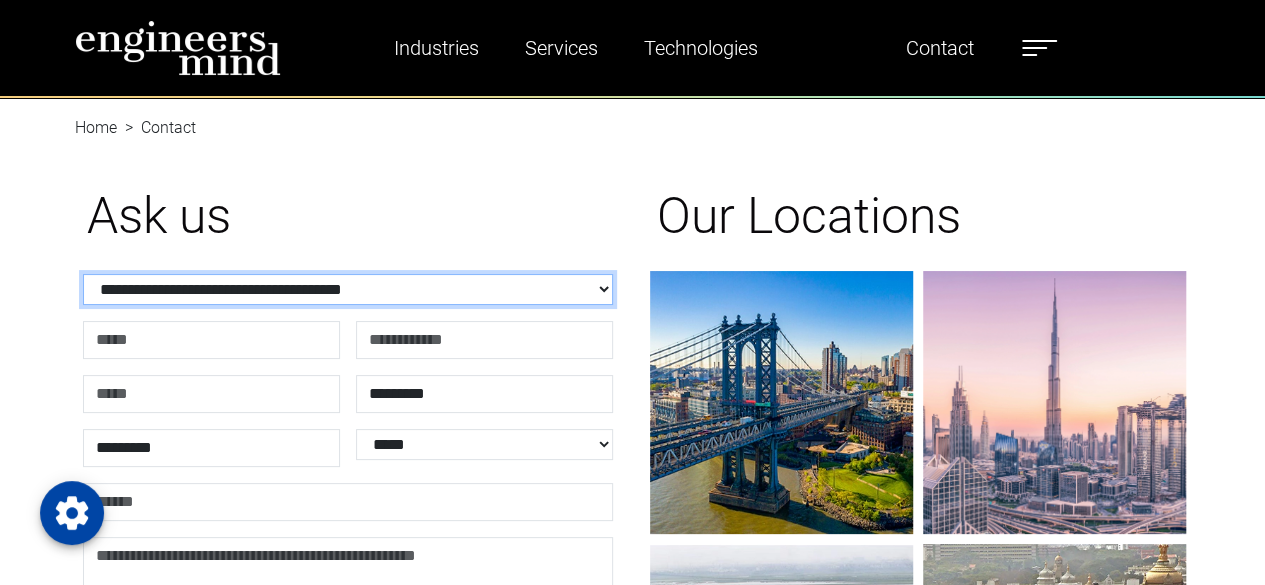 click on "**********" at bounding box center [348, 289] 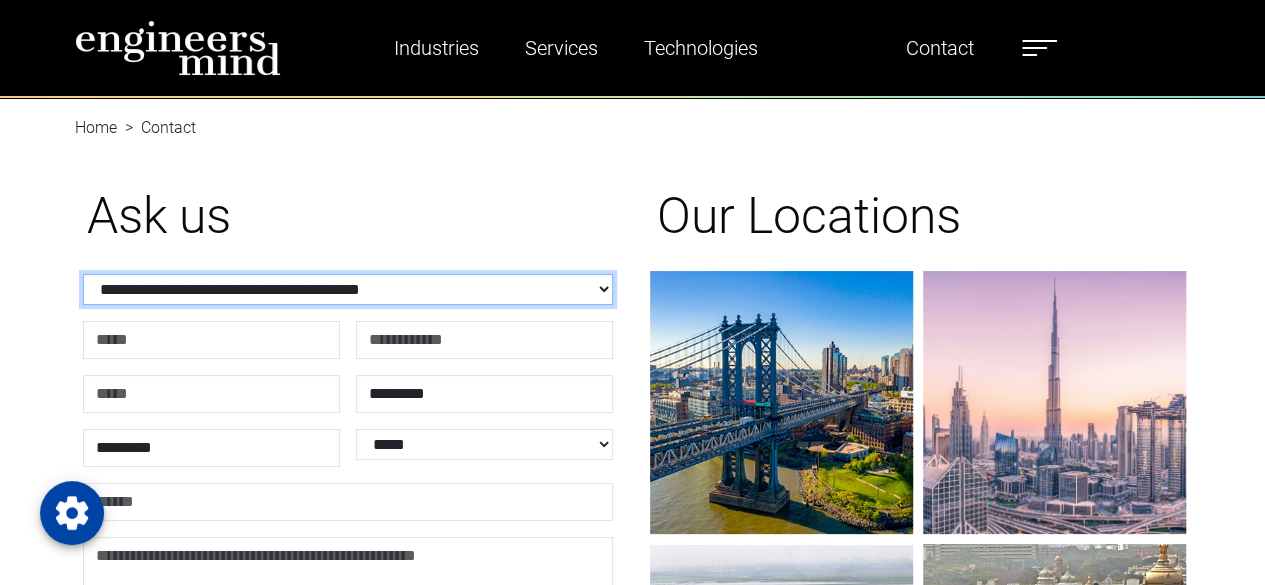 click on "**********" at bounding box center [348, 289] 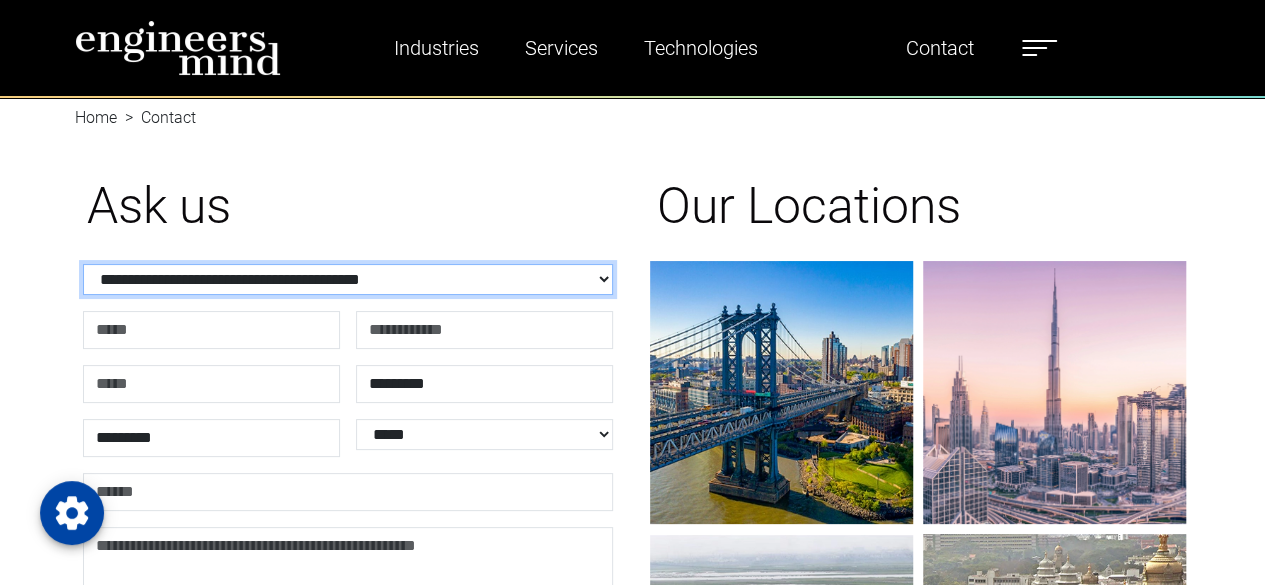 scroll, scrollTop: 0, scrollLeft: 0, axis: both 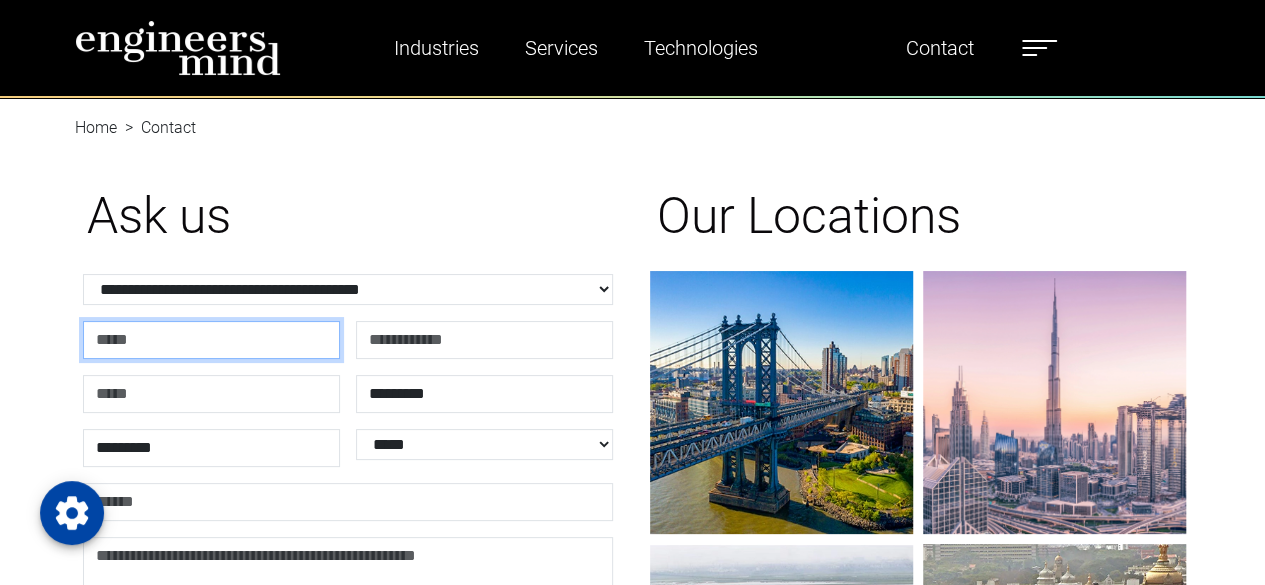 click at bounding box center (211, 340) 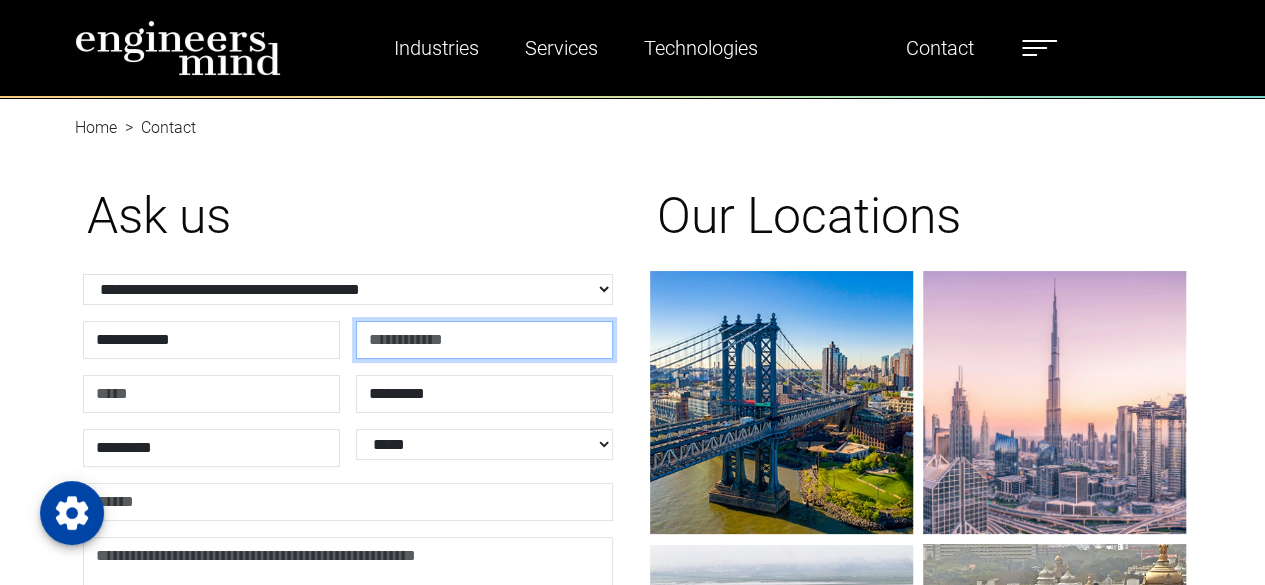 click at bounding box center (484, 340) 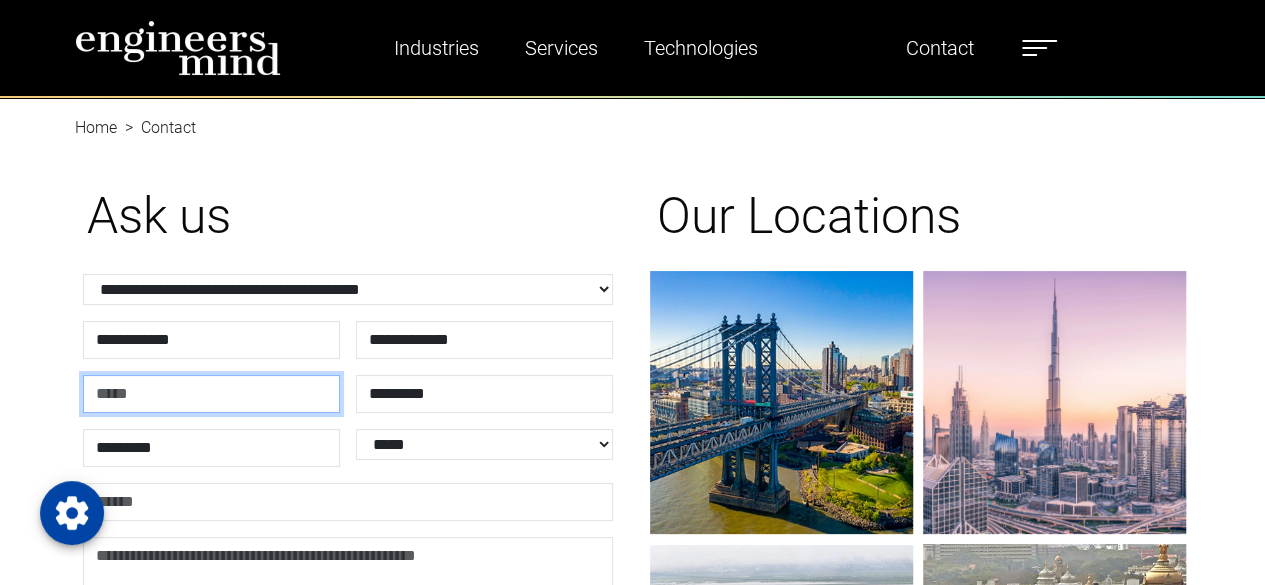 click at bounding box center (211, 394) 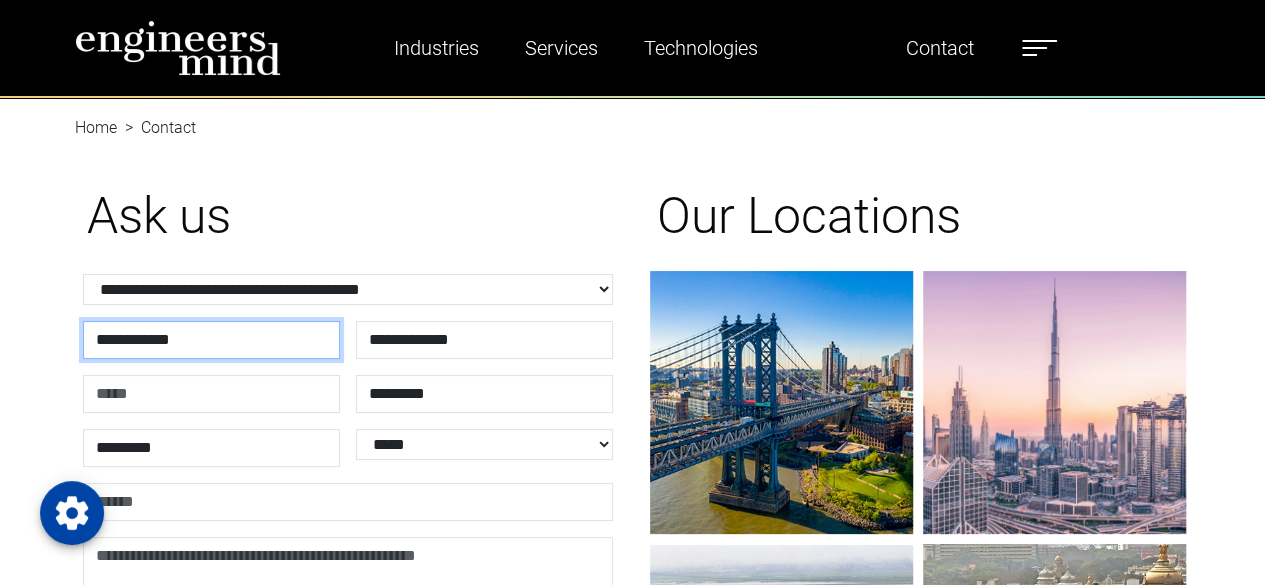 click on "**********" at bounding box center (211, 340) 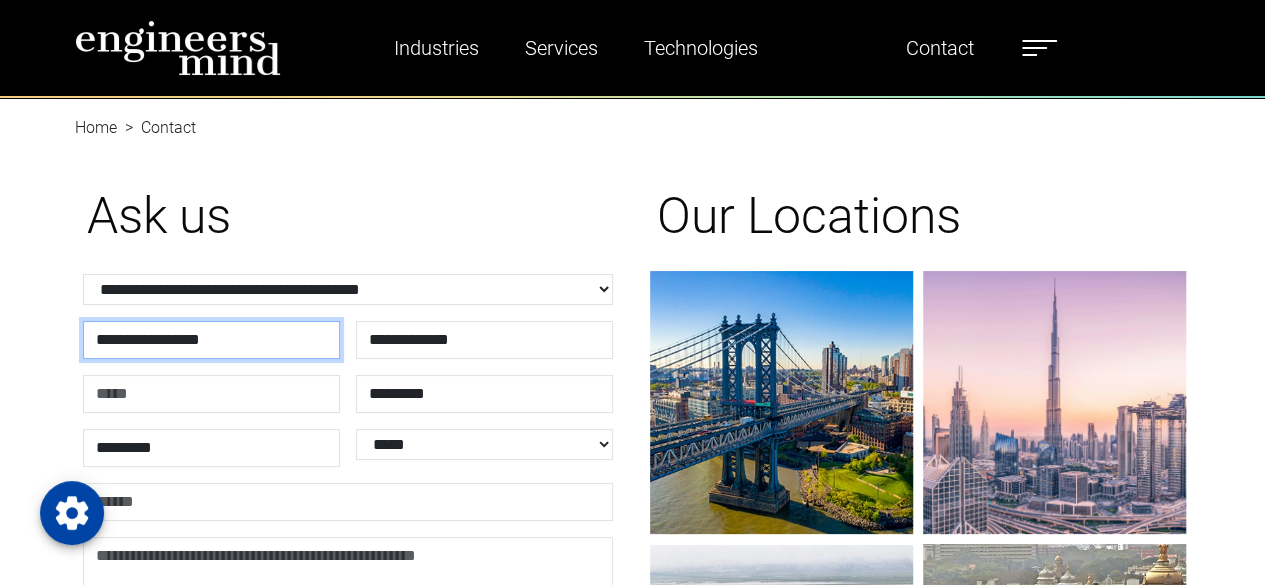 type on "**********" 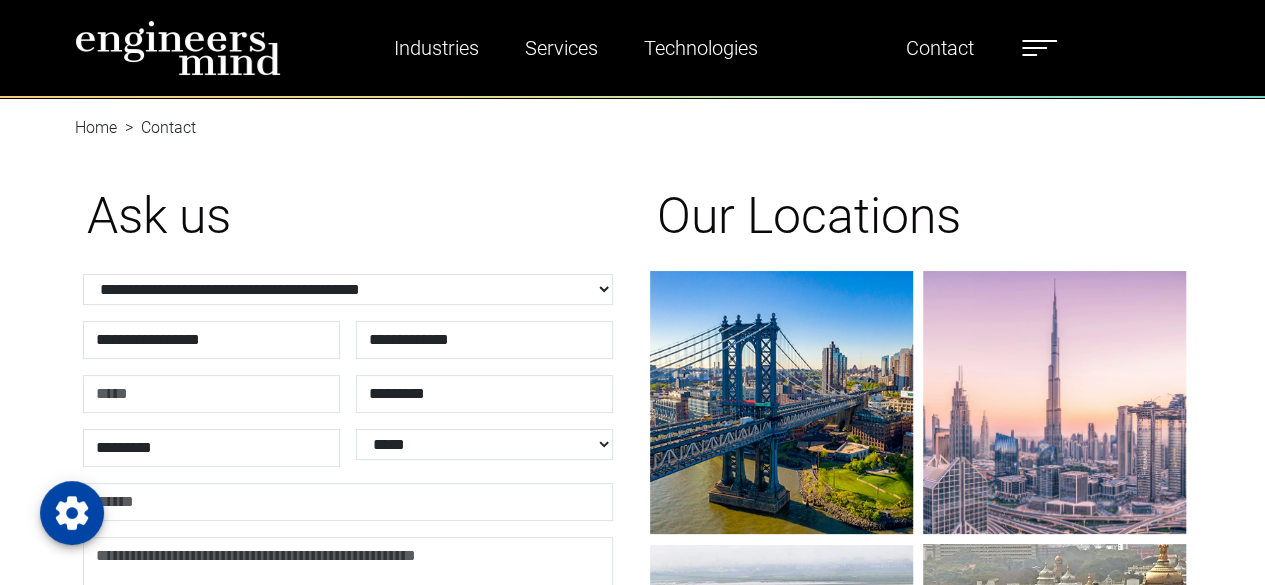click on "Ask us" at bounding box center [348, 216] 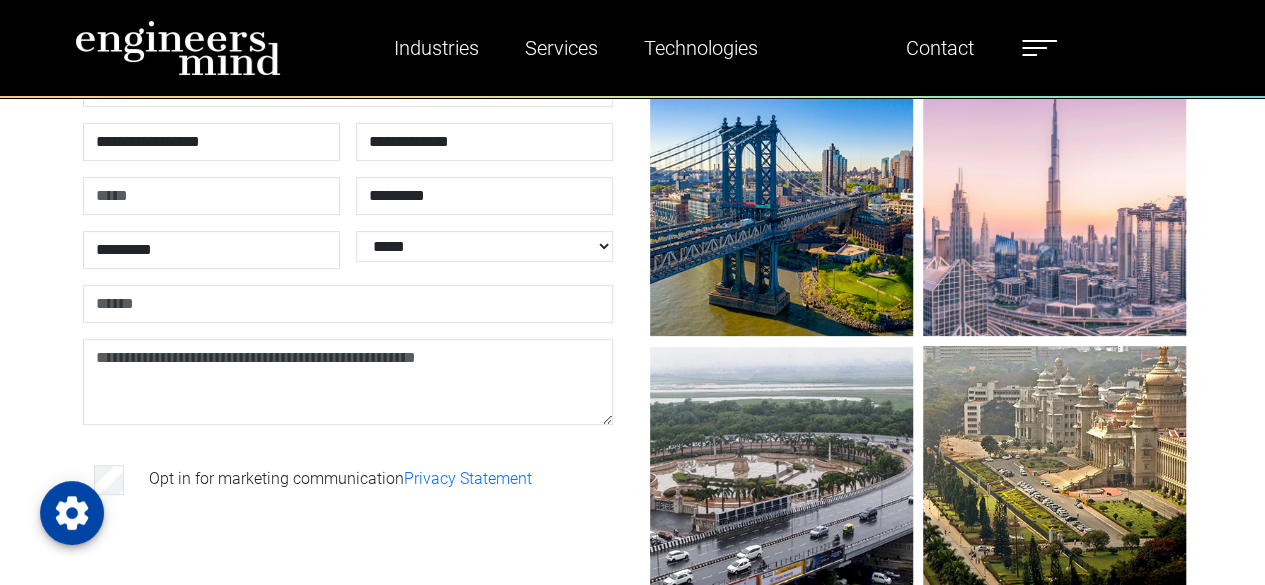 scroll, scrollTop: 200, scrollLeft: 0, axis: vertical 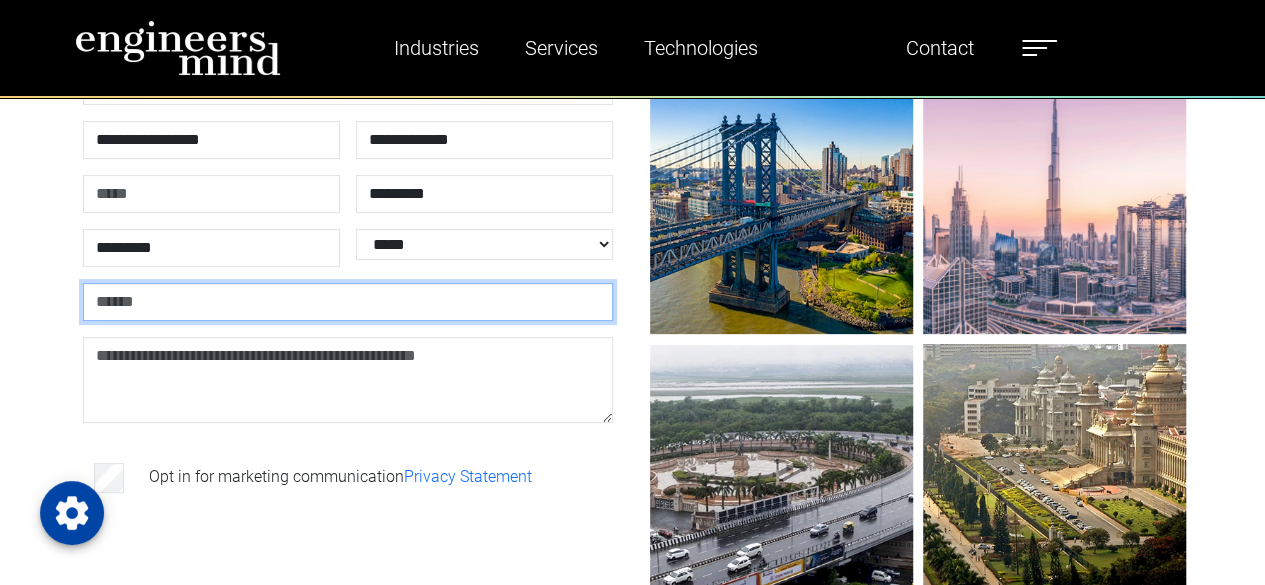 click at bounding box center [348, 302] 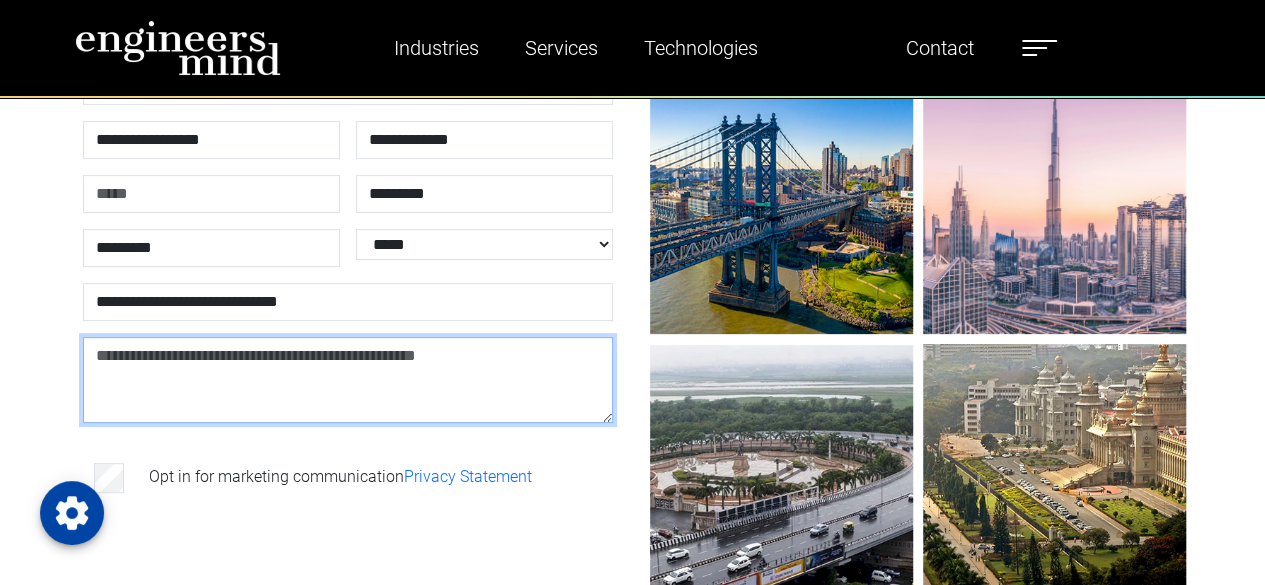 click at bounding box center [348, 380] 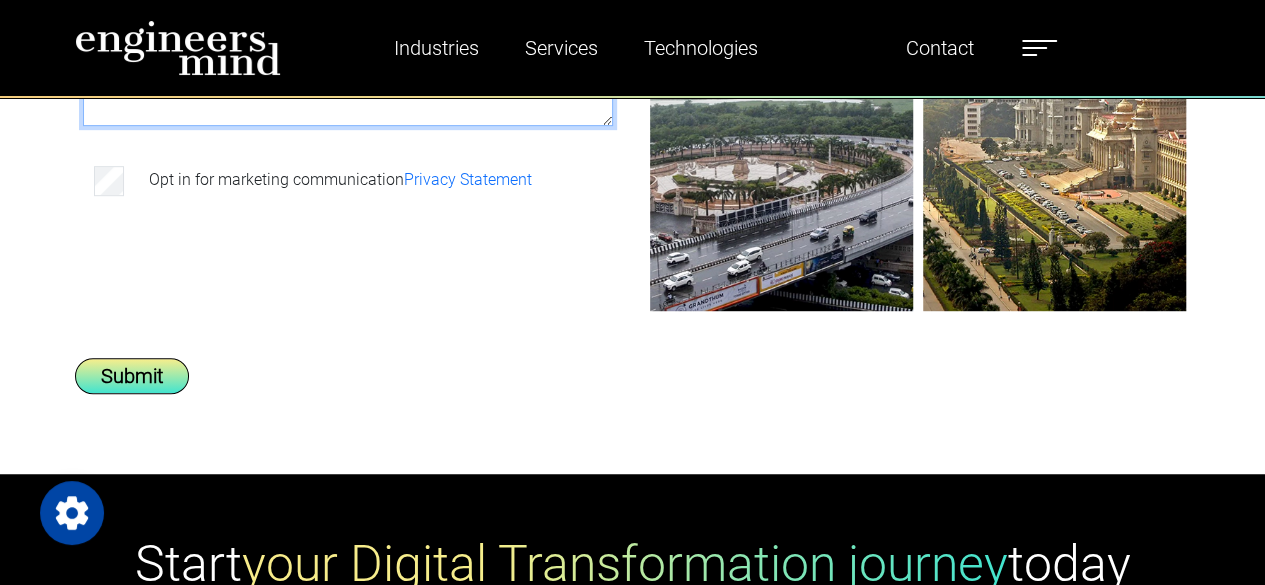 scroll, scrollTop: 500, scrollLeft: 0, axis: vertical 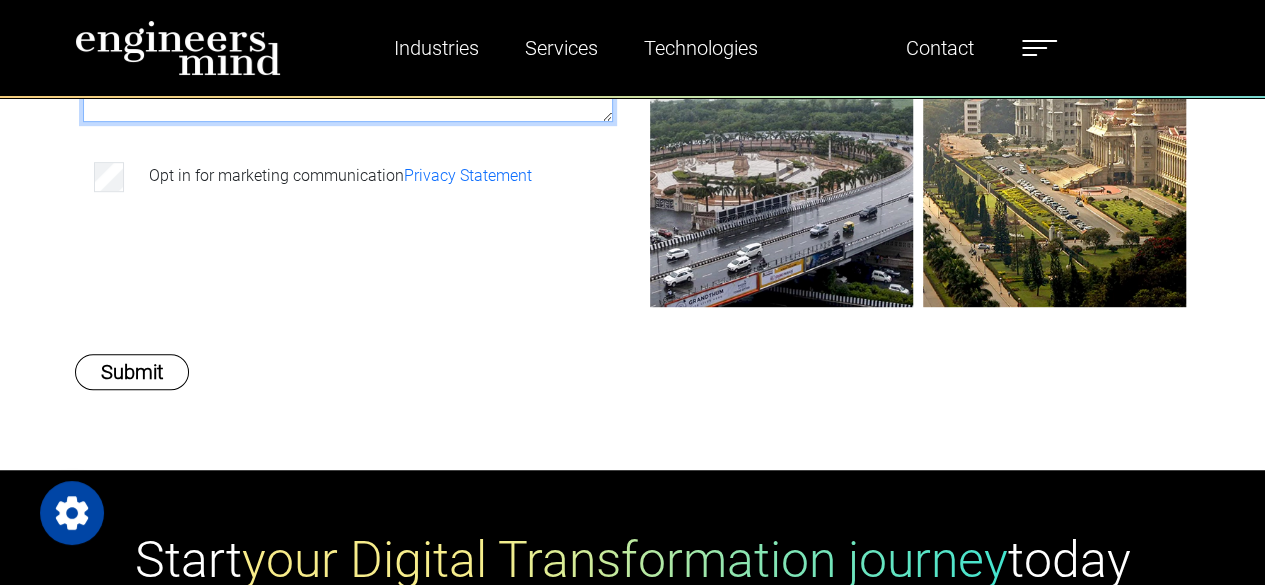 type on "**********" 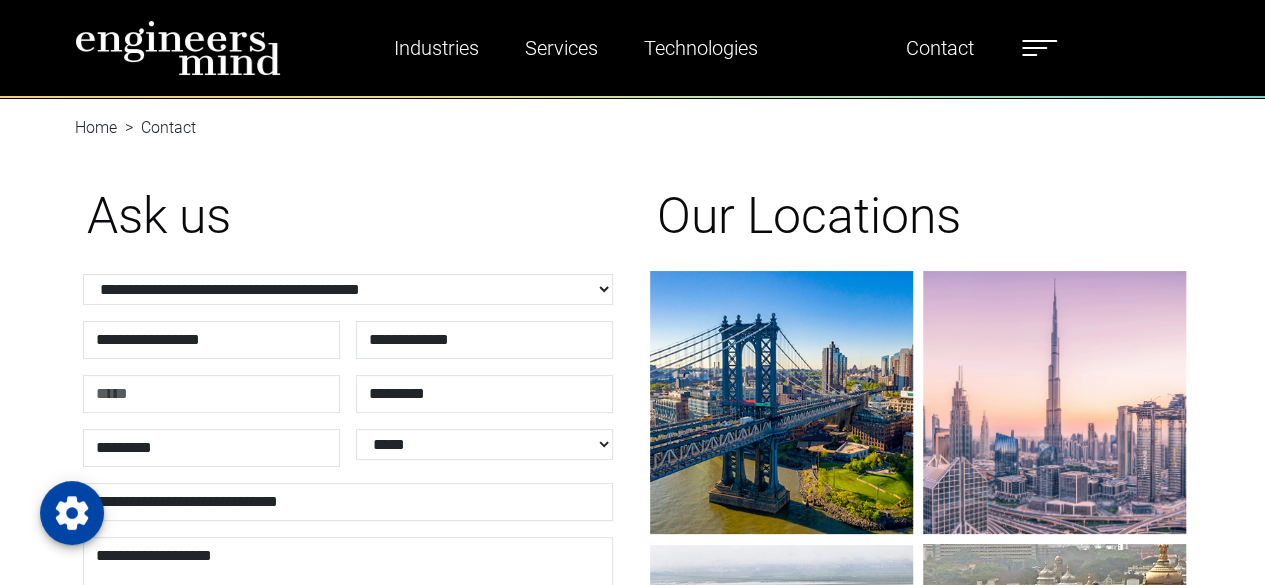 scroll, scrollTop: 400, scrollLeft: 0, axis: vertical 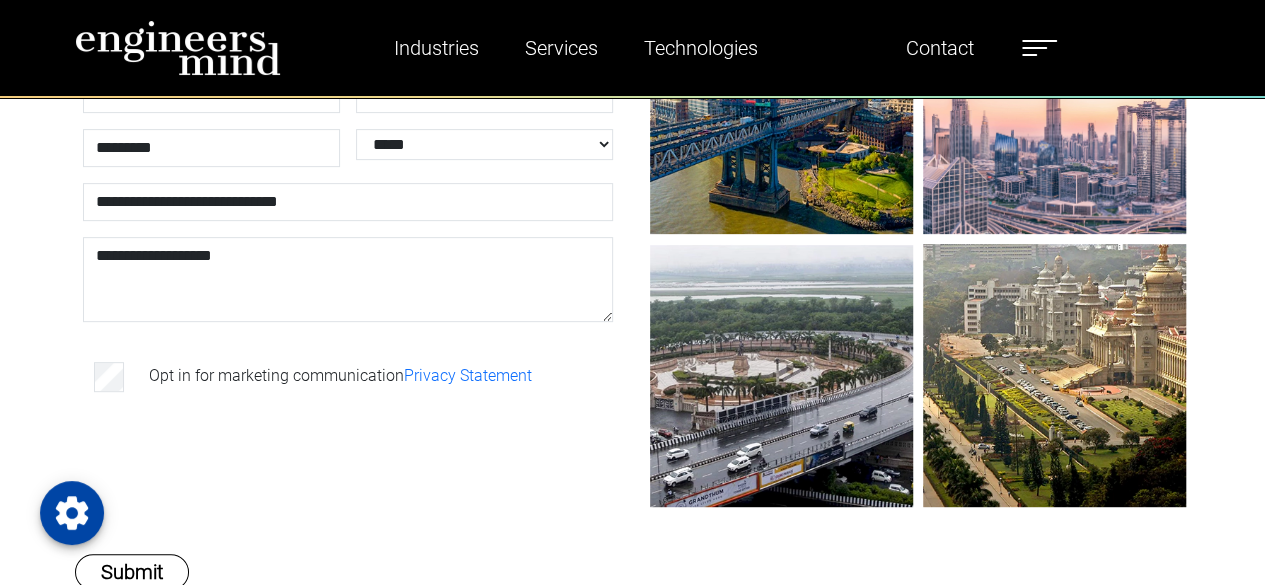 click on "Opt in for marketing communication  Privacy Statement" at bounding box center [348, 381] 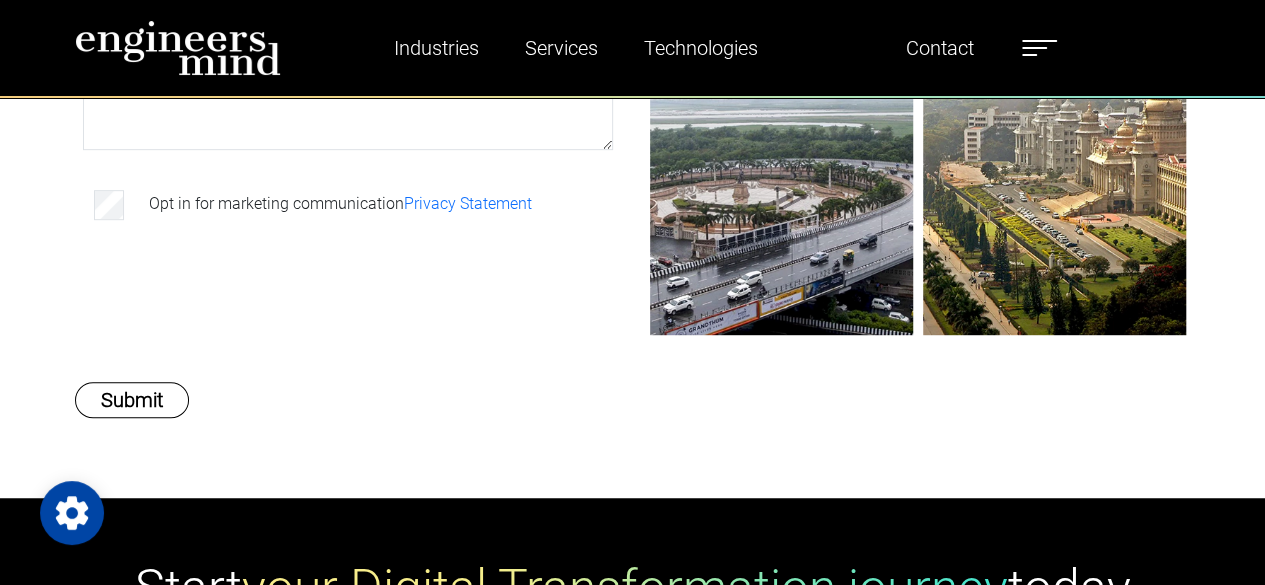 scroll, scrollTop: 484, scrollLeft: 0, axis: vertical 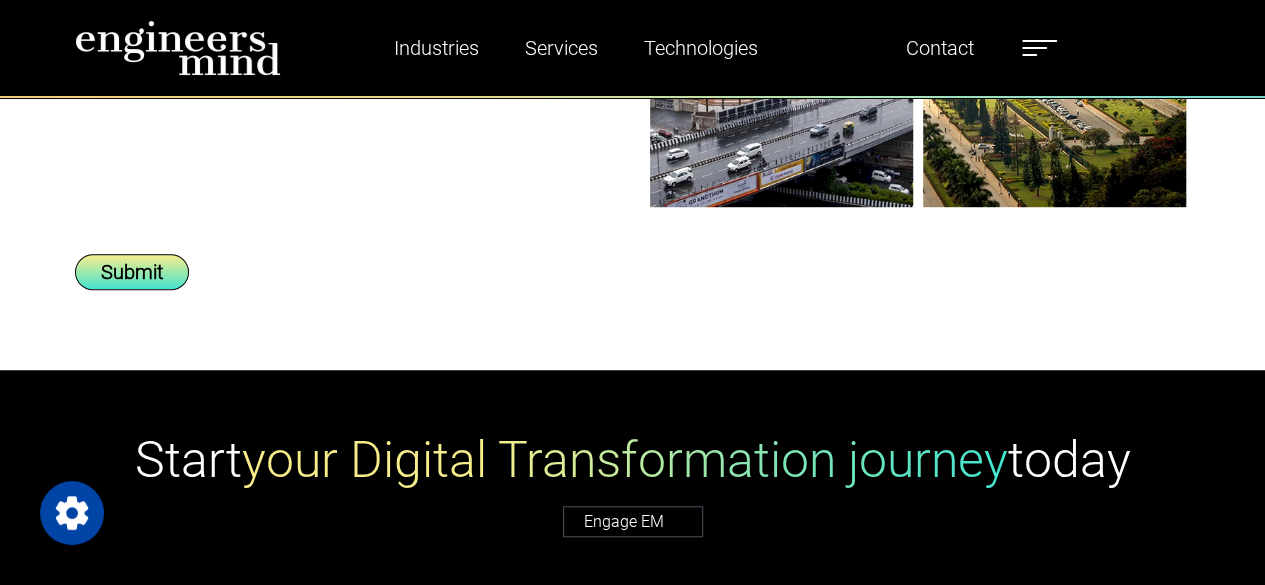 click on "Submit" at bounding box center (132, 272) 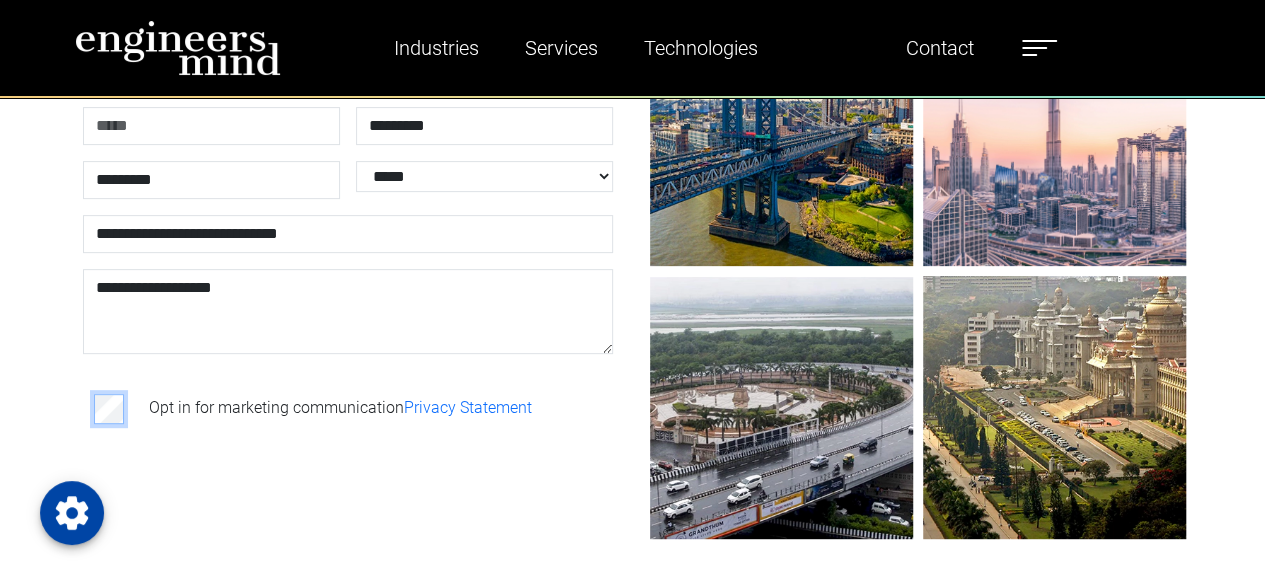 scroll, scrollTop: 300, scrollLeft: 0, axis: vertical 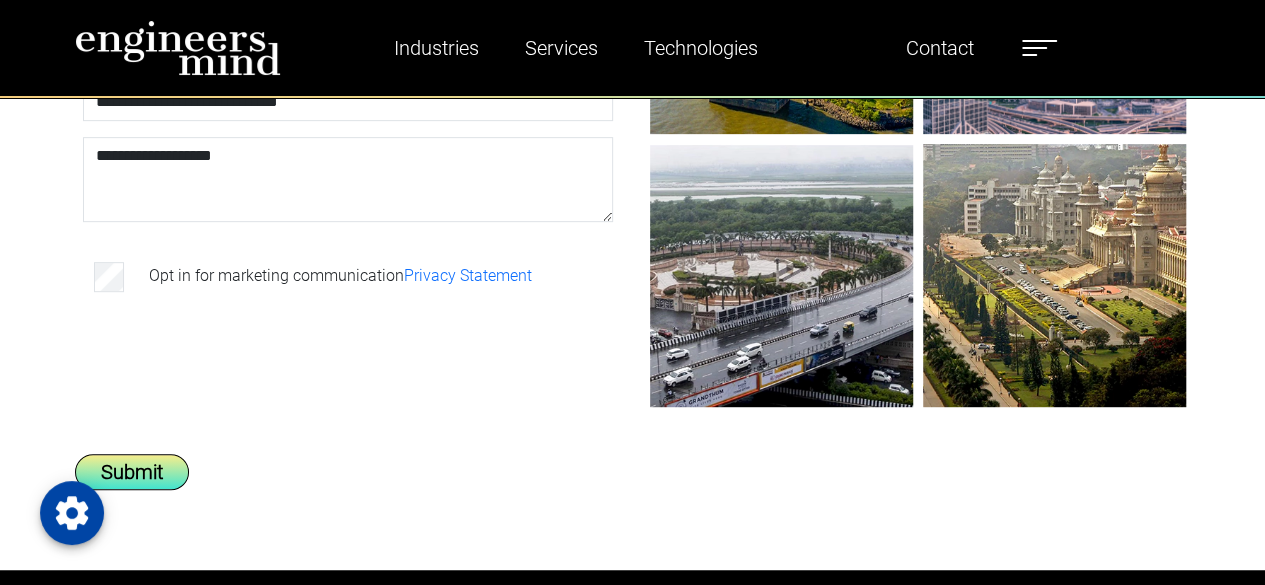 click on "Submit" at bounding box center [132, 472] 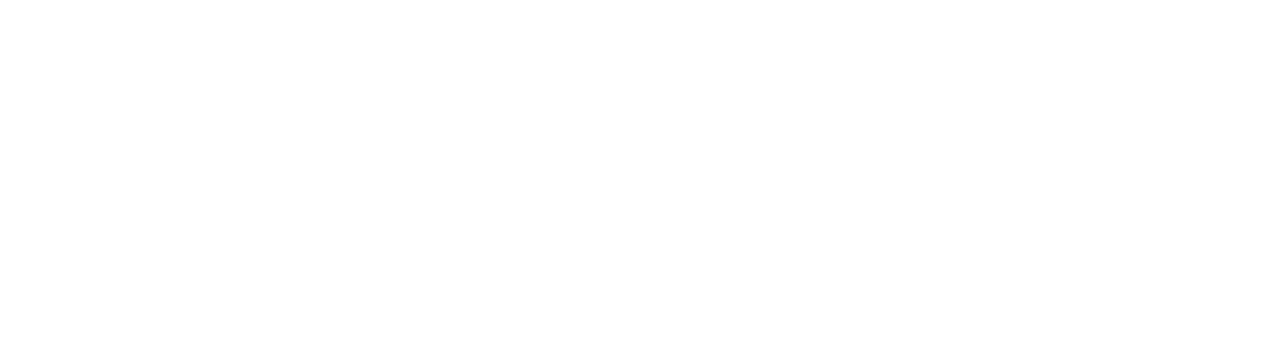 scroll, scrollTop: 0, scrollLeft: 0, axis: both 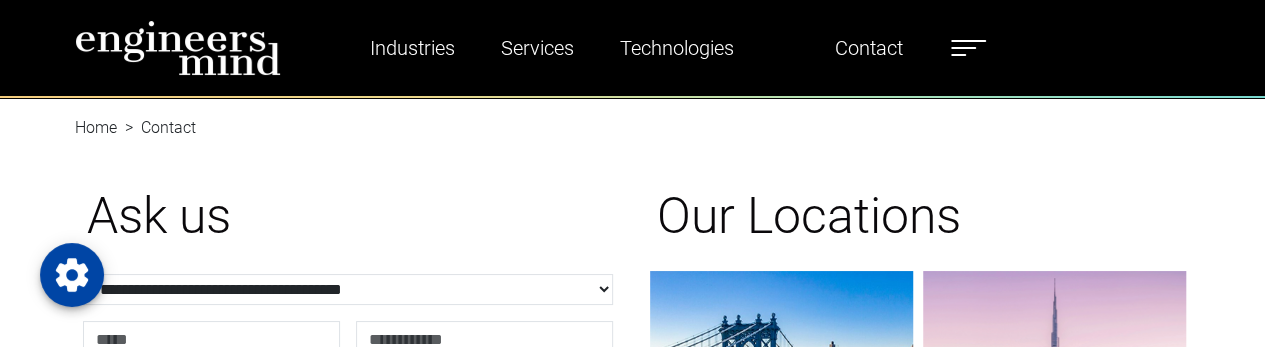 type on "*********" 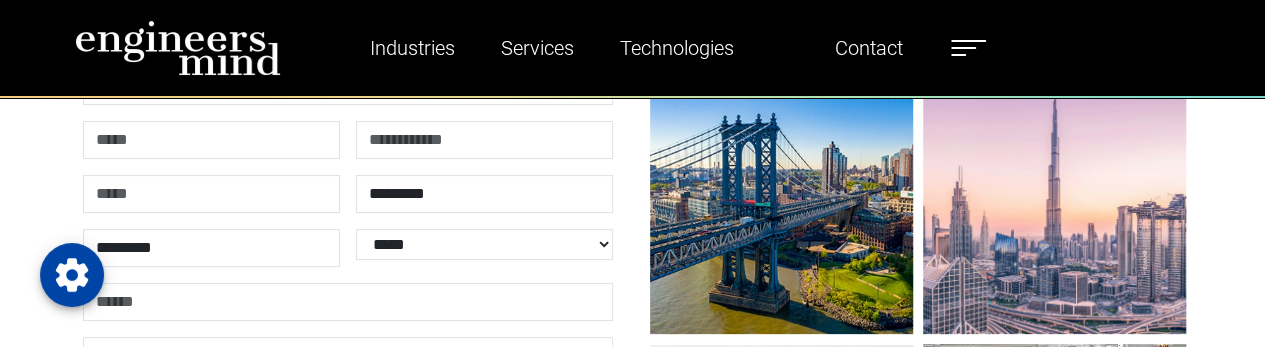 scroll, scrollTop: 100, scrollLeft: 0, axis: vertical 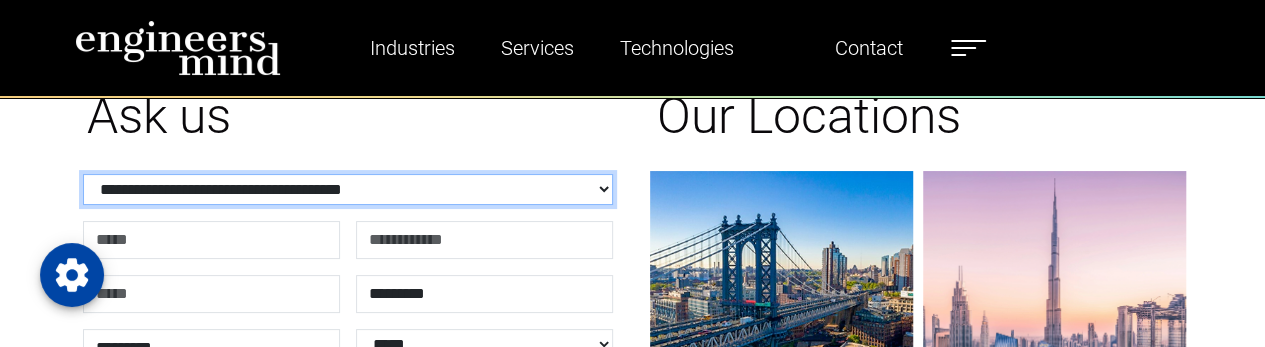 click on "**********" at bounding box center (348, 189) 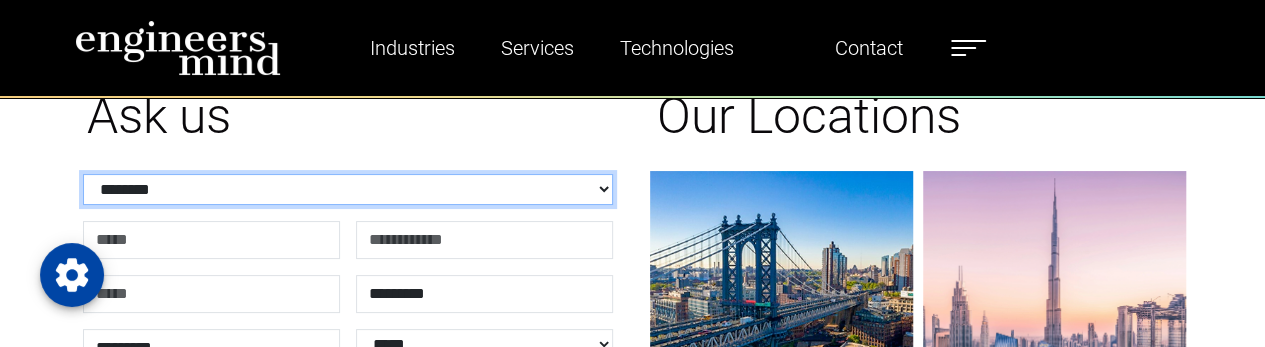 click on "**********" at bounding box center (348, 189) 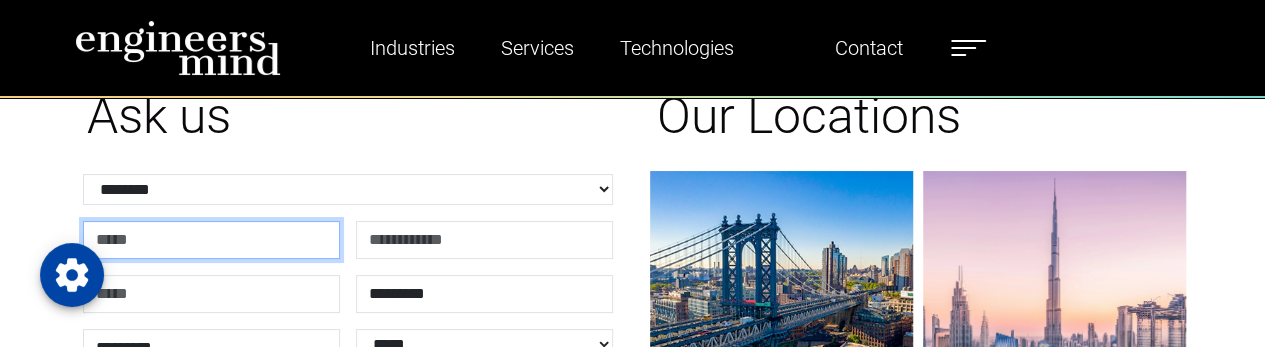 click at bounding box center [211, 240] 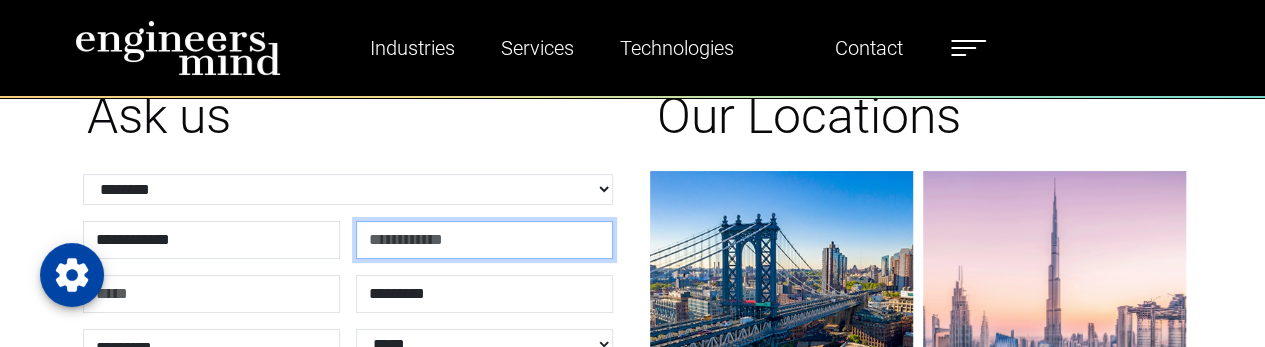 click at bounding box center (484, 240) 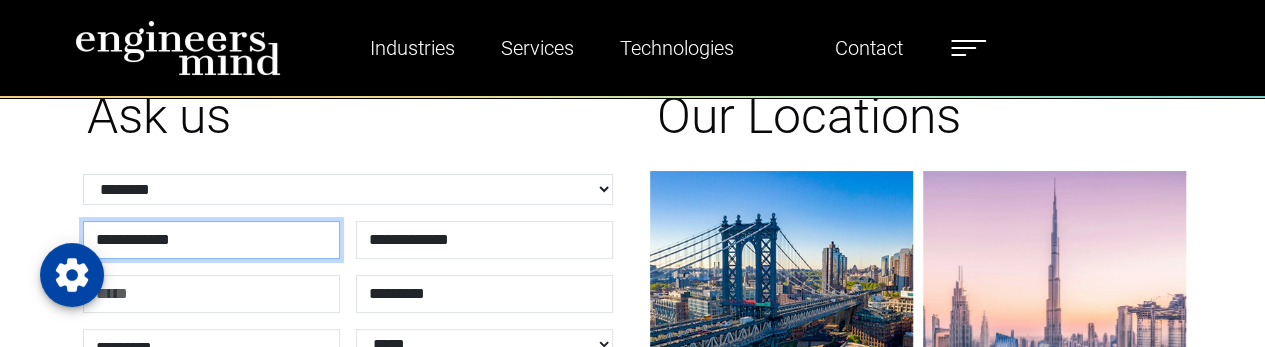 click on "**********" at bounding box center (211, 240) 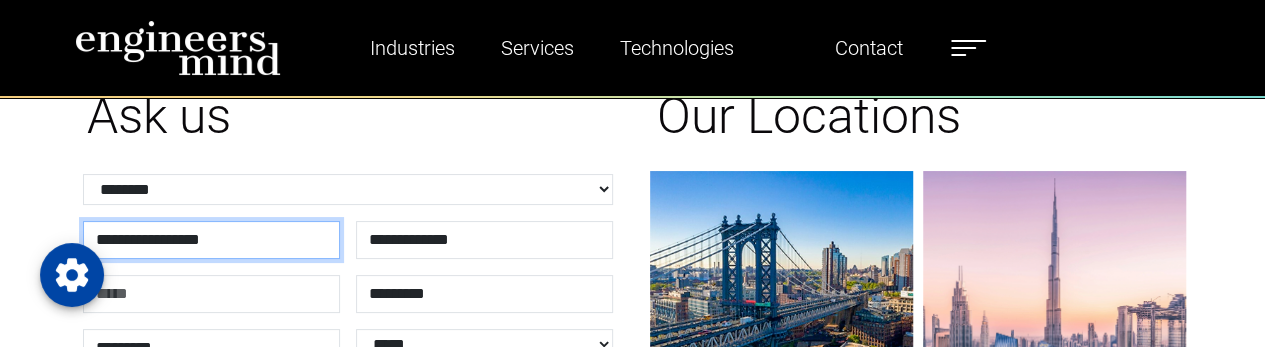 type on "**********" 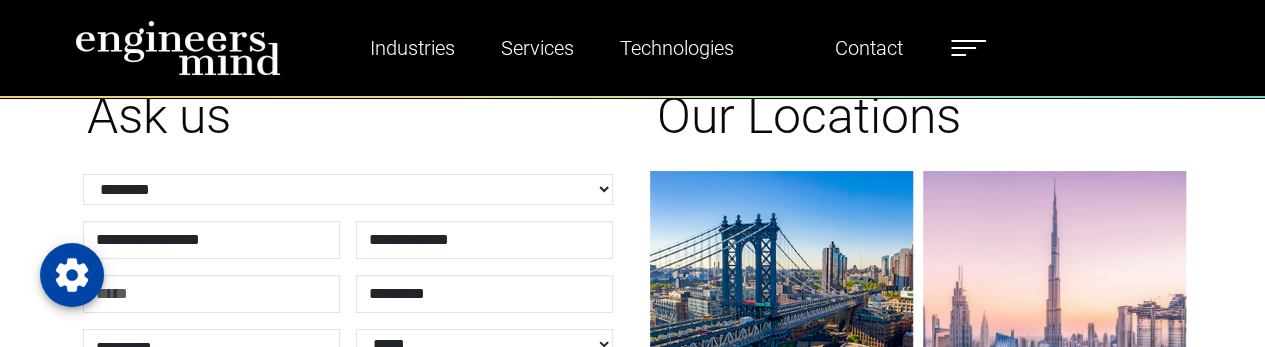 click on "Ask us" at bounding box center (348, 116) 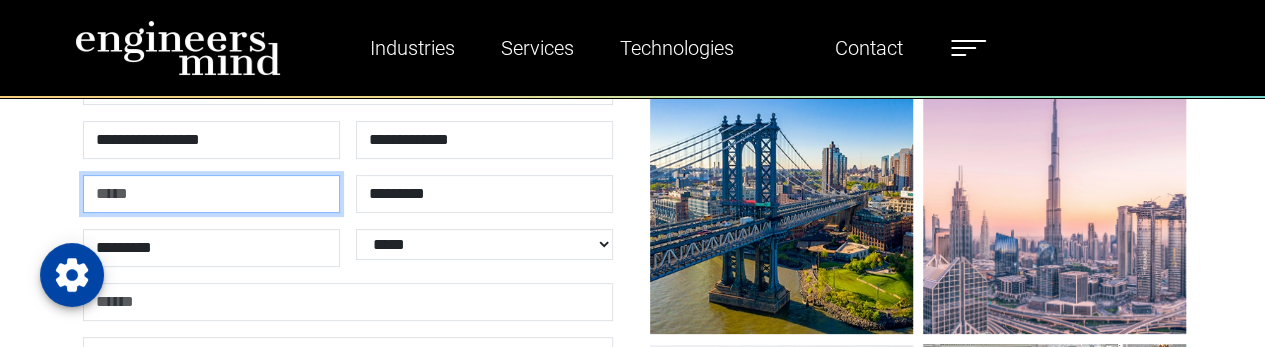 click at bounding box center [211, 194] 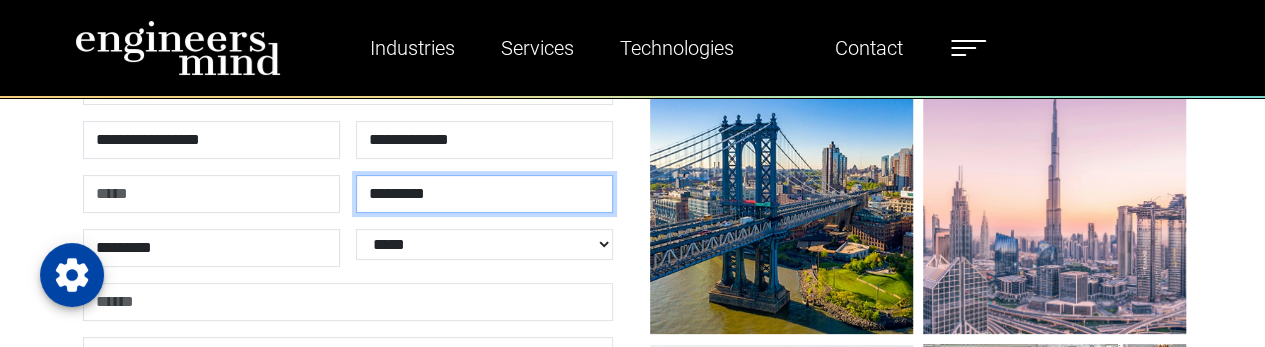click on "*********" at bounding box center (484, 194) 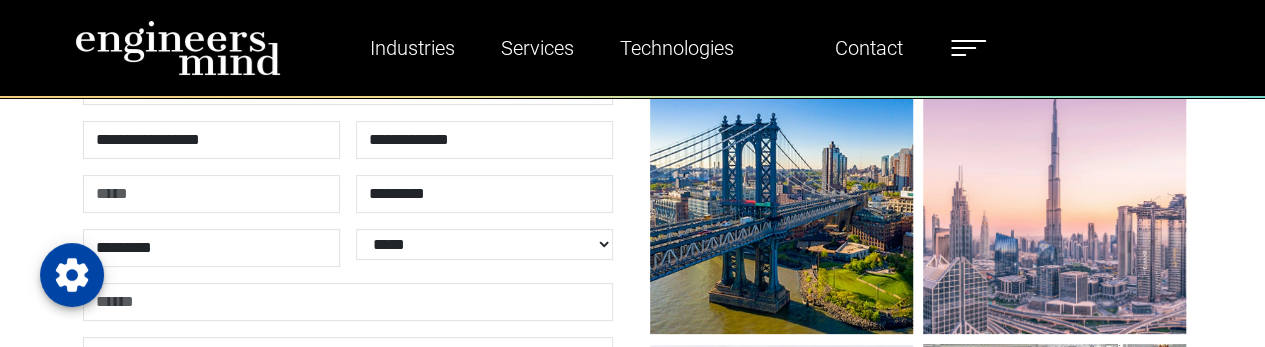 click at bounding box center [348, 302] 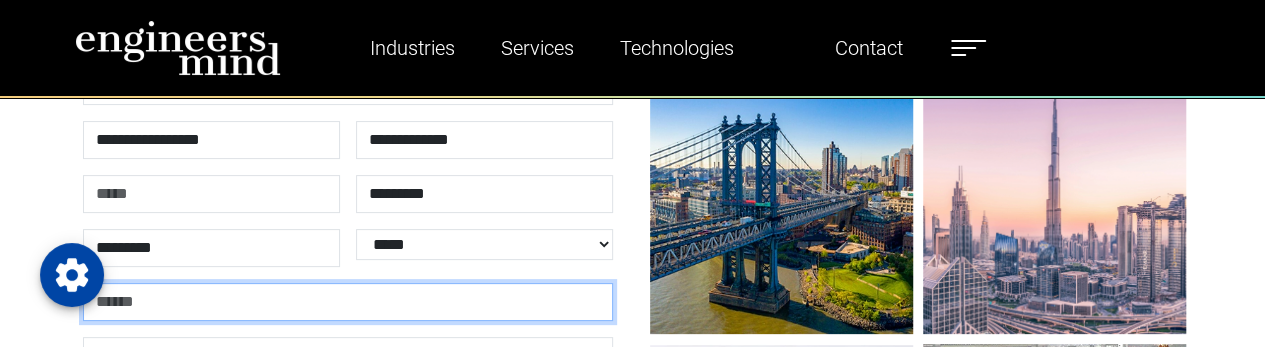 click at bounding box center [348, 302] 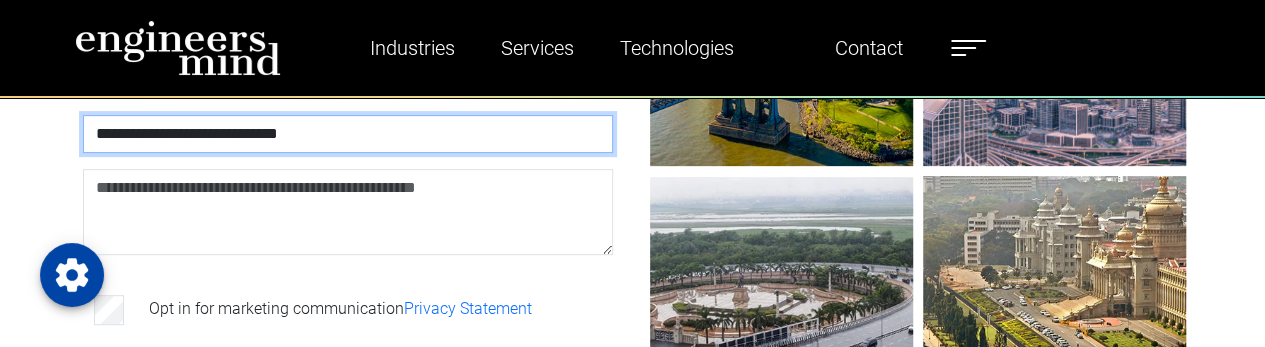 scroll, scrollTop: 400, scrollLeft: 0, axis: vertical 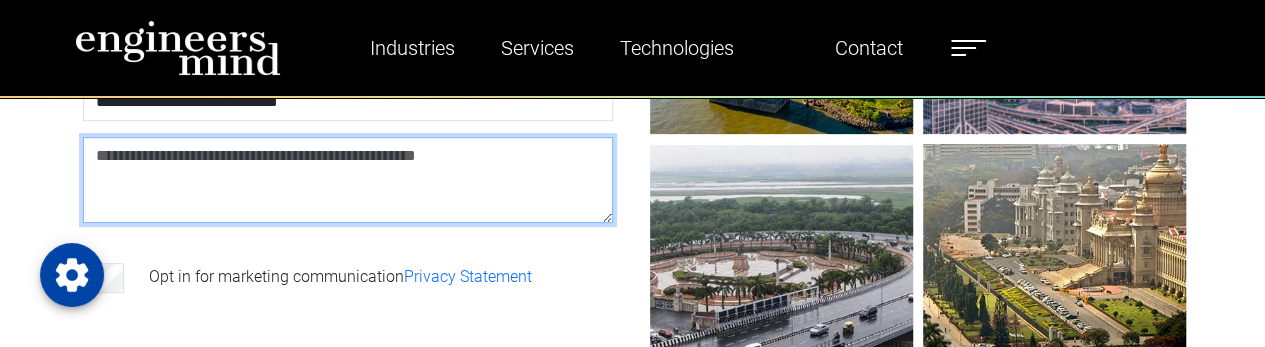 click at bounding box center (348, 180) 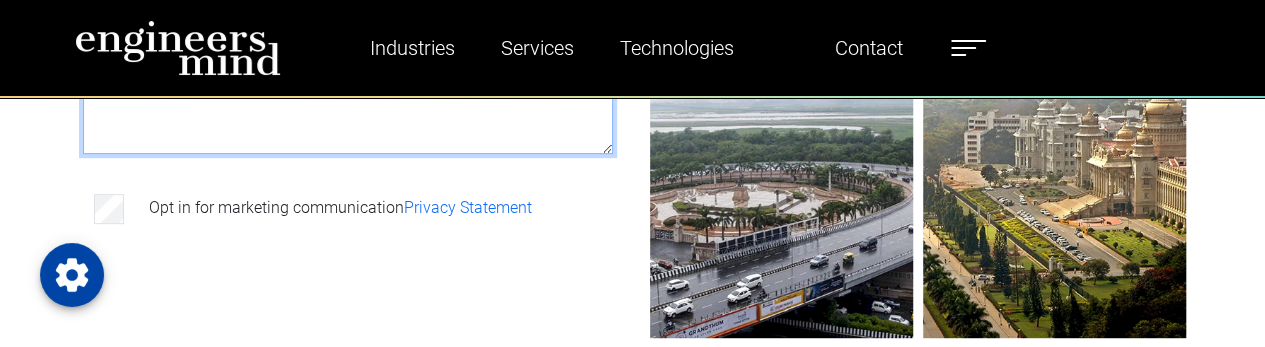 scroll, scrollTop: 500, scrollLeft: 0, axis: vertical 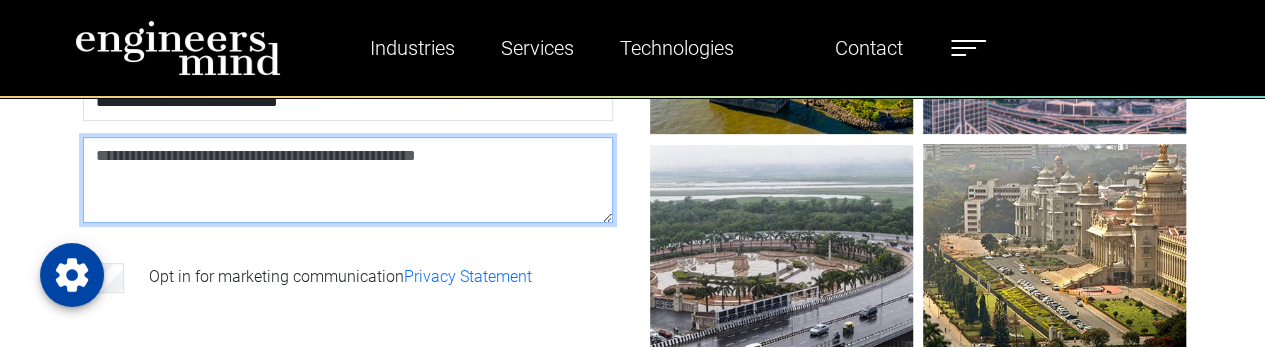click at bounding box center (348, 180) 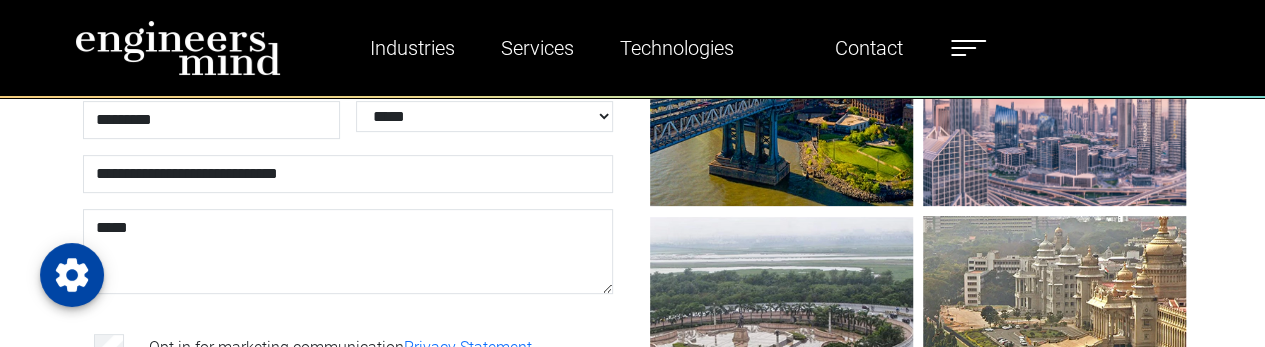 scroll, scrollTop: 300, scrollLeft: 0, axis: vertical 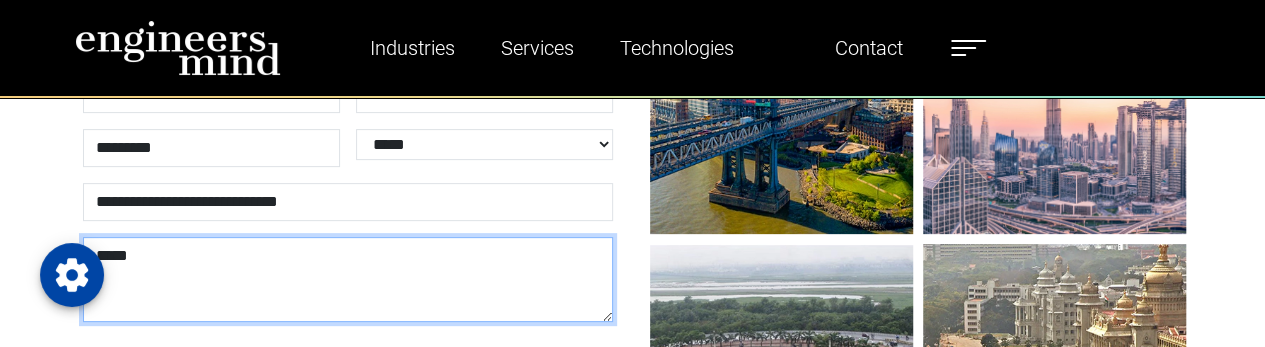 click on "****" at bounding box center [348, 279] 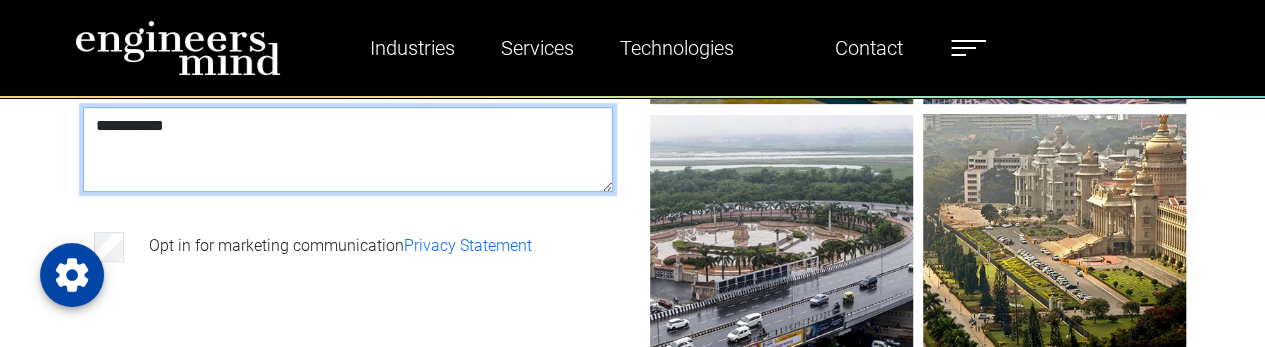 scroll, scrollTop: 400, scrollLeft: 0, axis: vertical 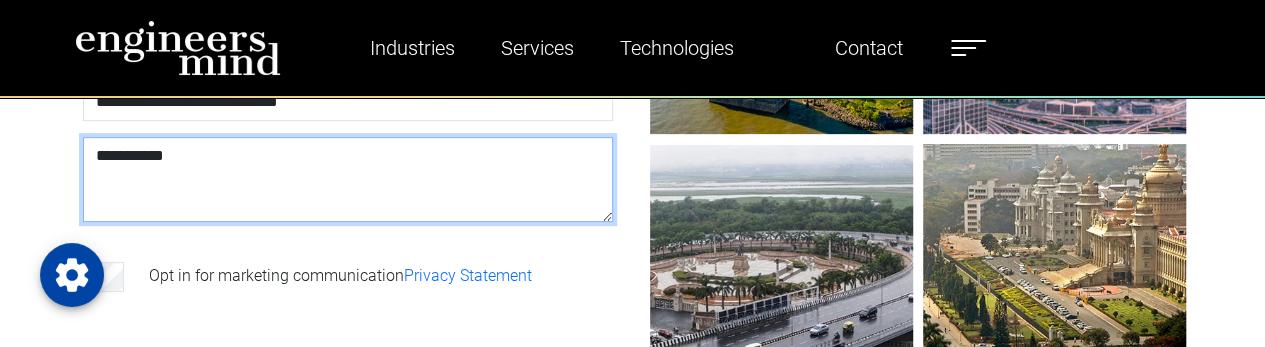 click on "**********" at bounding box center (348, 179) 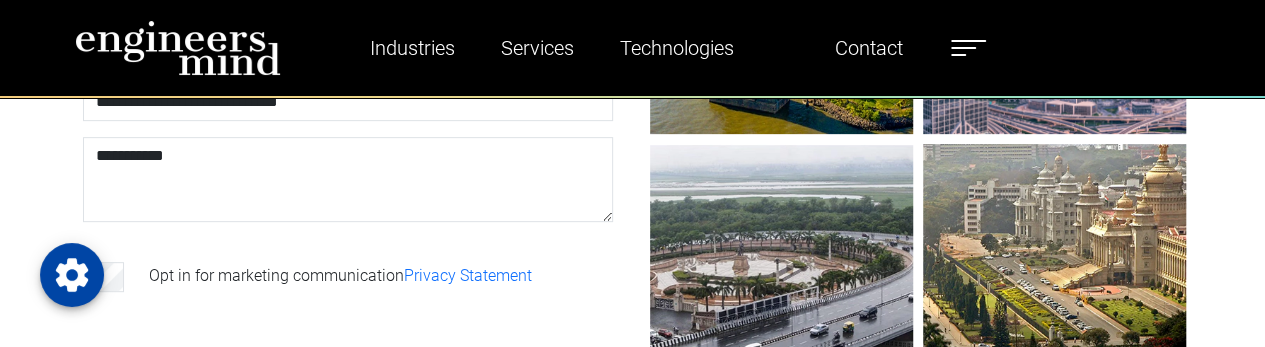 click on "**********" at bounding box center [632, 153] 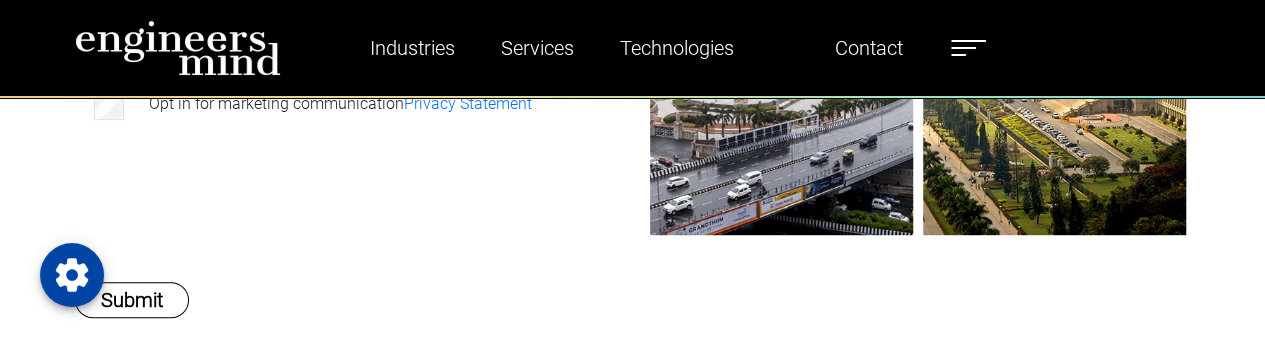 scroll, scrollTop: 500, scrollLeft: 0, axis: vertical 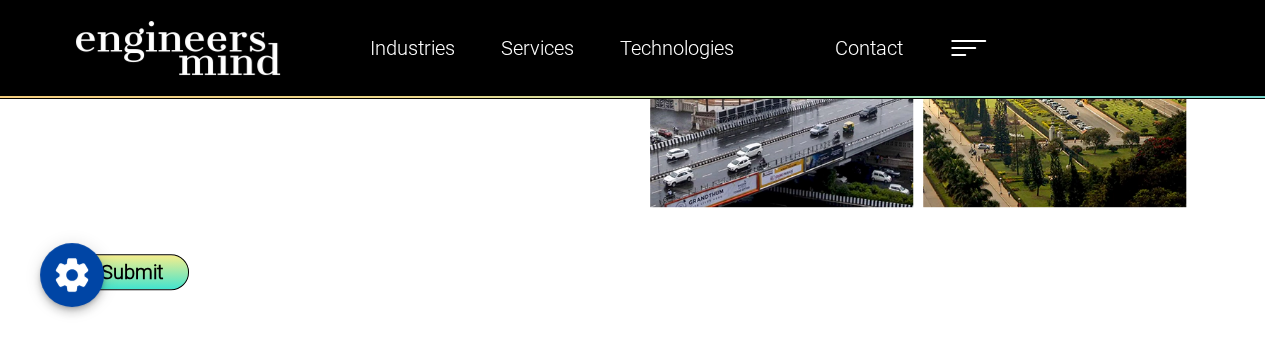 click on "Submit" at bounding box center [132, 272] 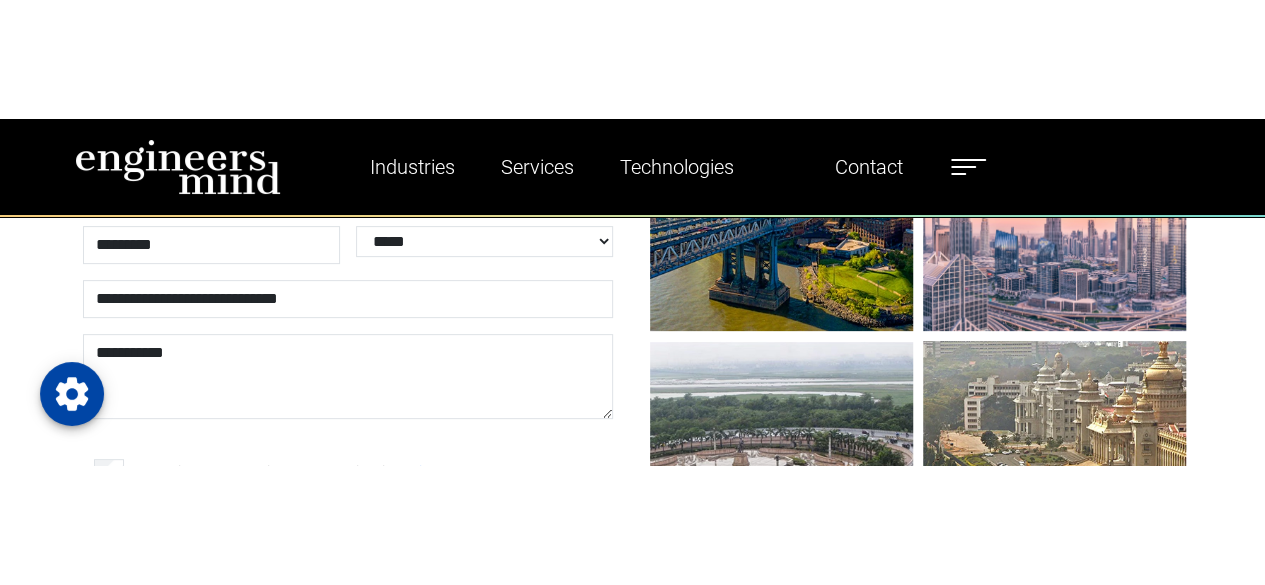 scroll, scrollTop: 300, scrollLeft: 0, axis: vertical 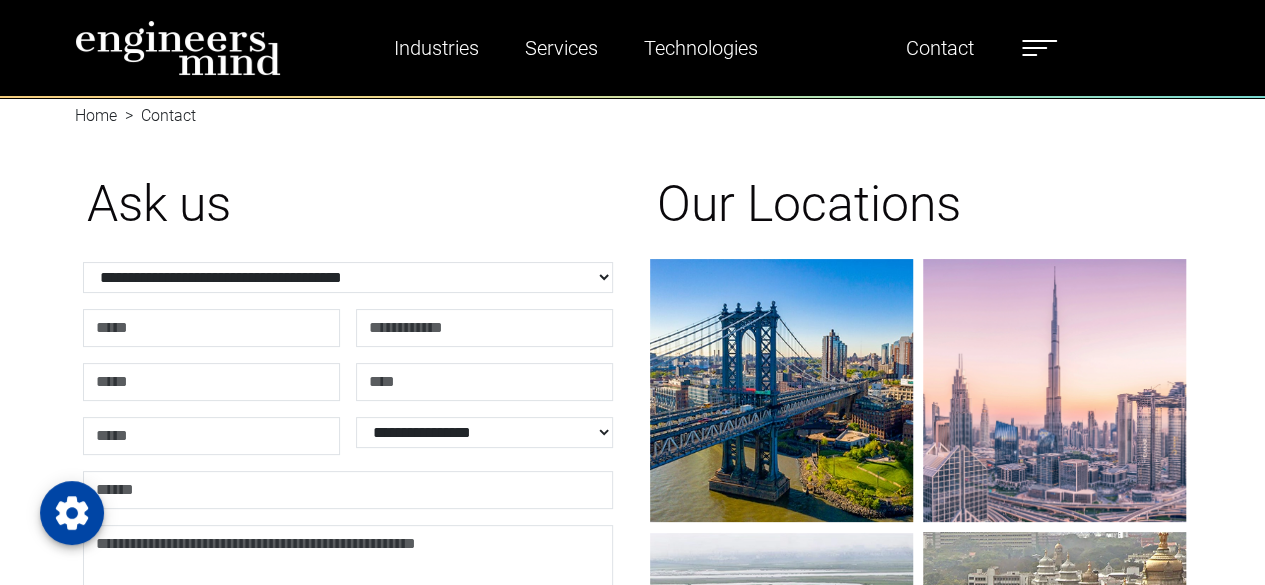 click on "**********" at bounding box center [348, 566] 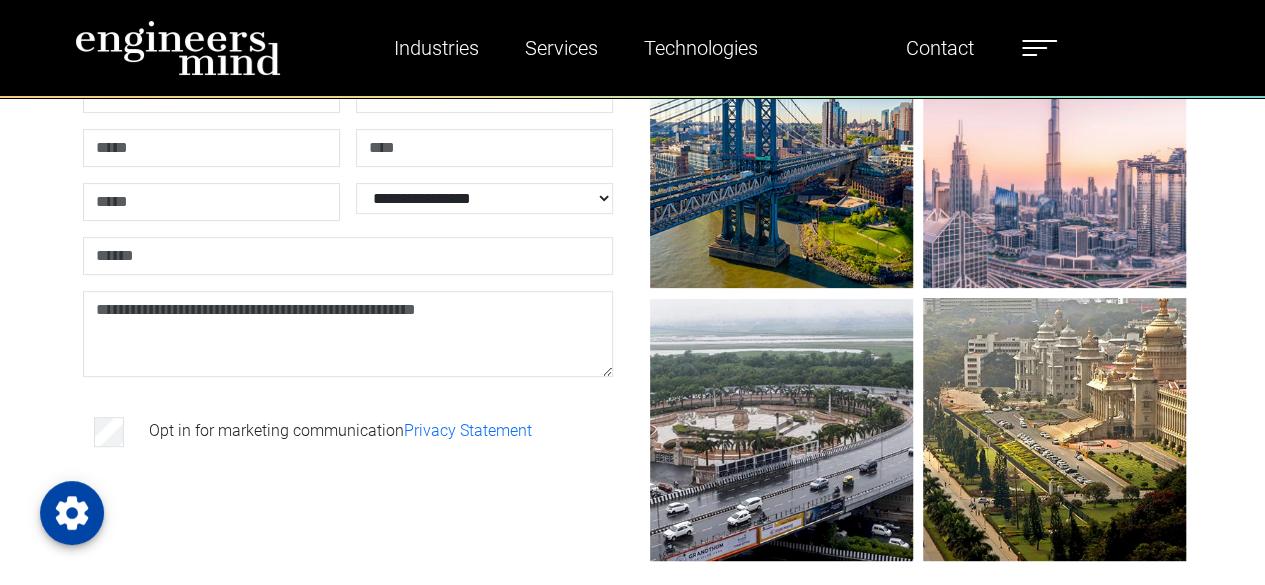 scroll, scrollTop: 300, scrollLeft: 0, axis: vertical 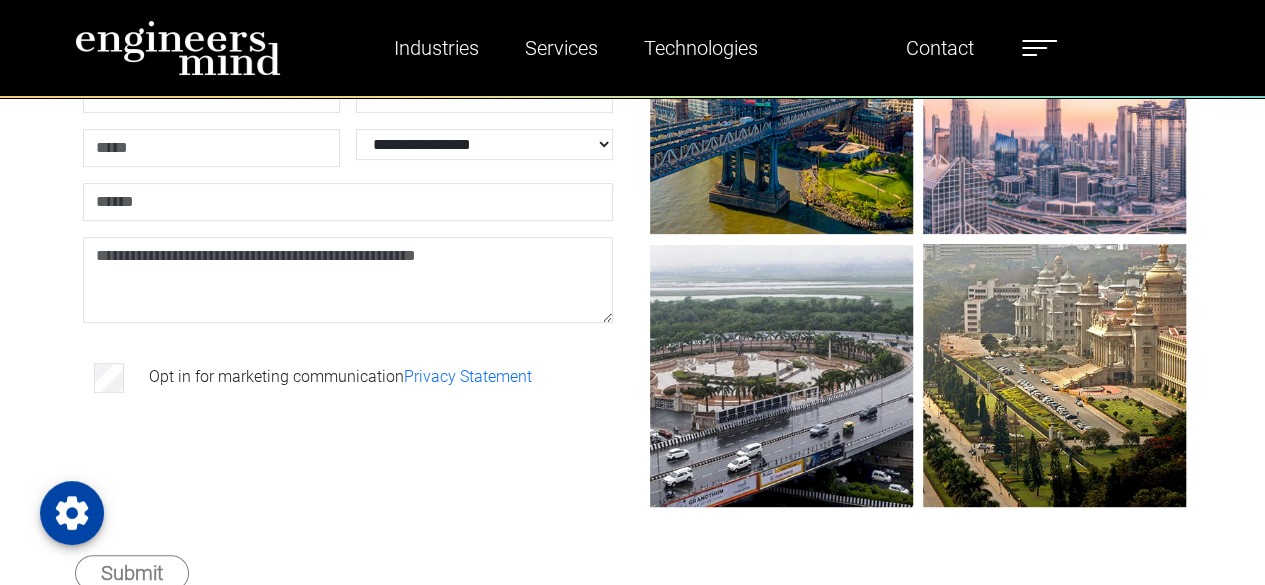 type on "*********" 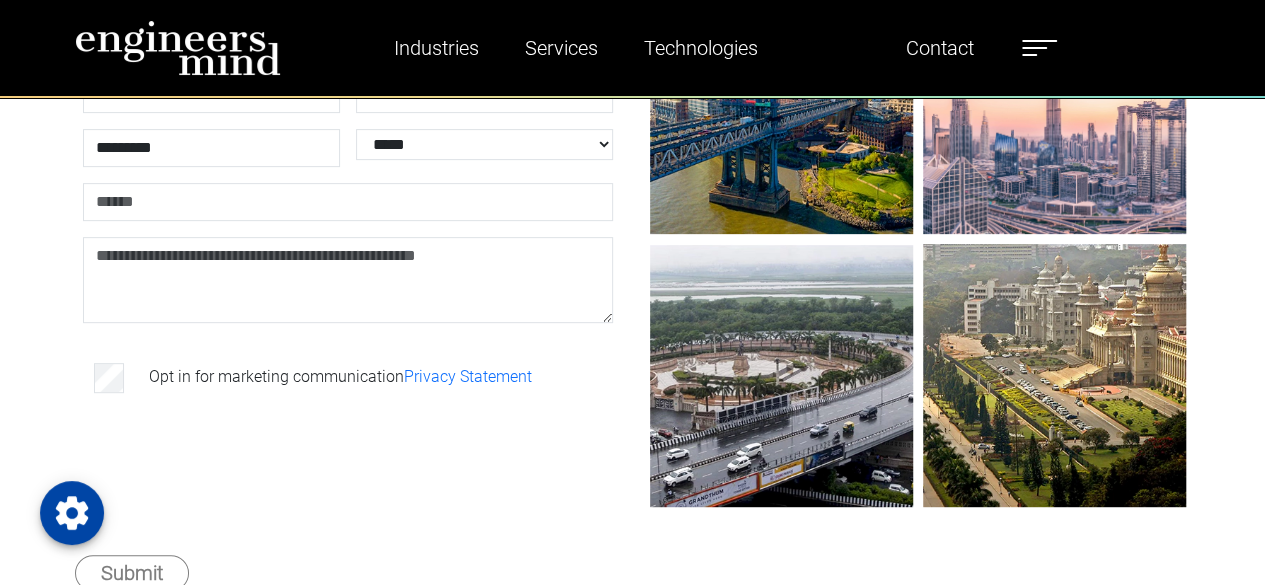 scroll, scrollTop: 0, scrollLeft: 0, axis: both 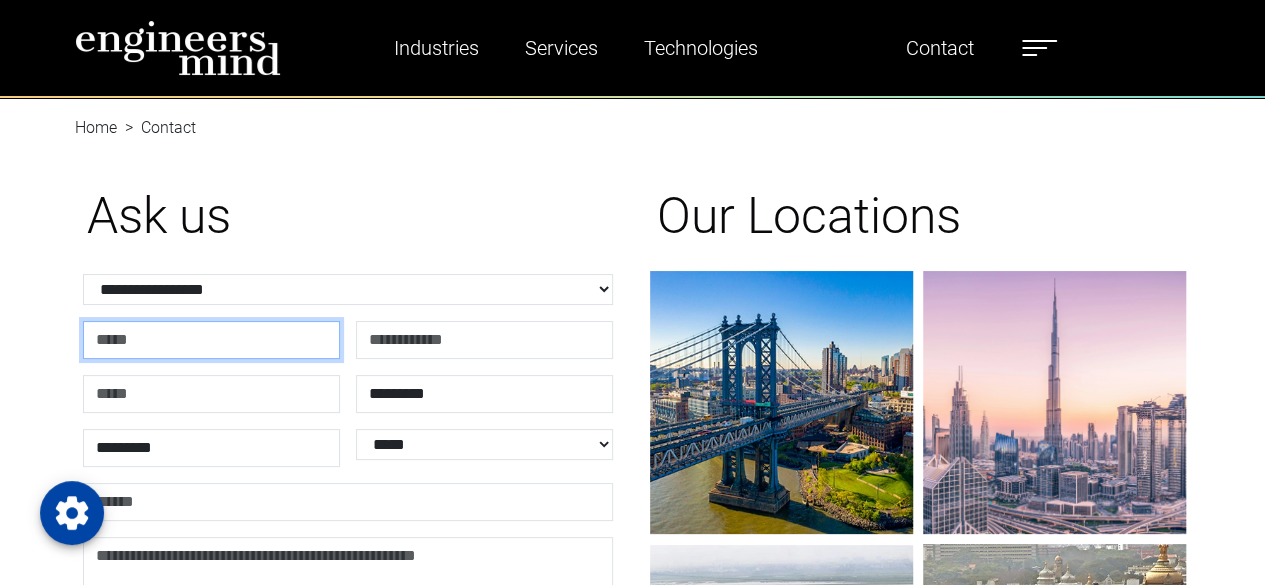 click at bounding box center (211, 340) 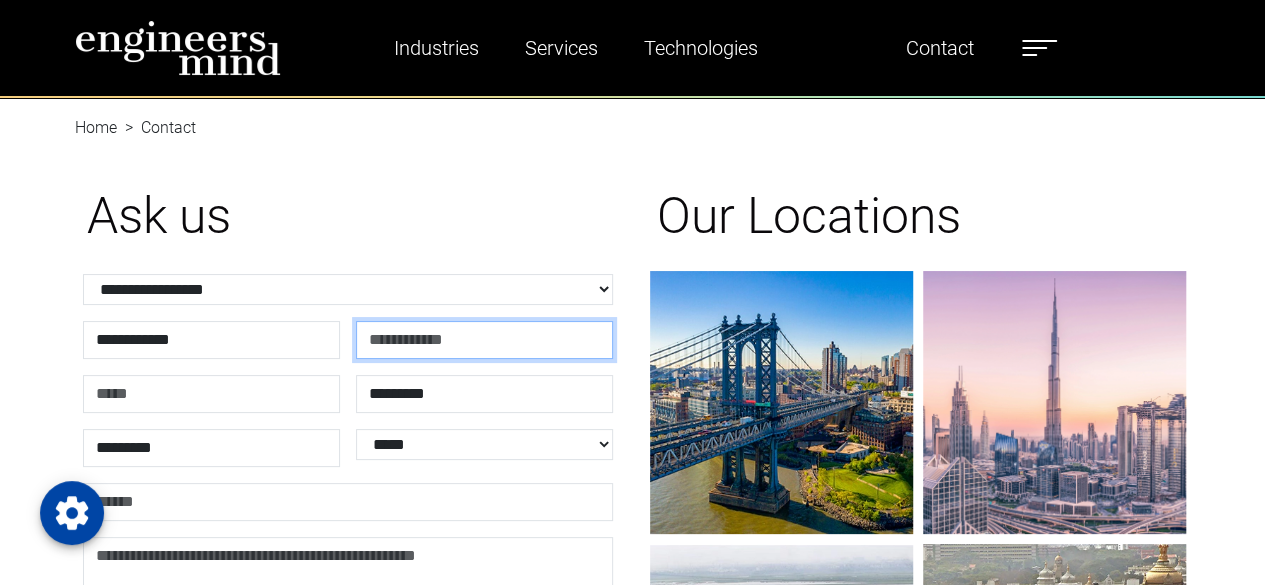 click at bounding box center [484, 340] 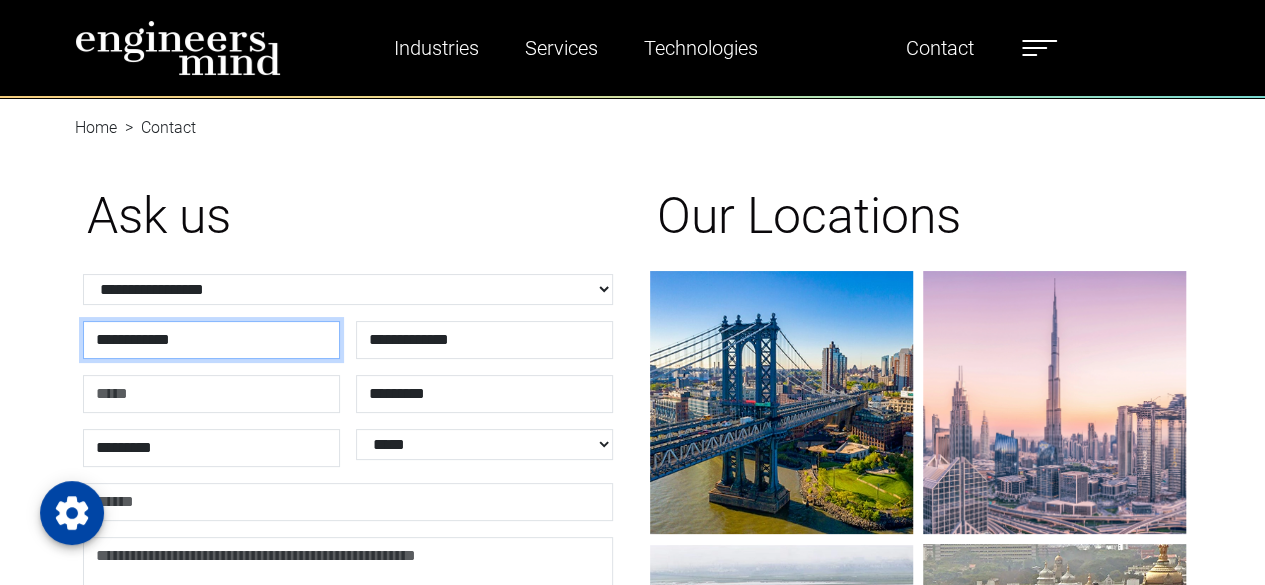 click on "**********" at bounding box center (211, 340) 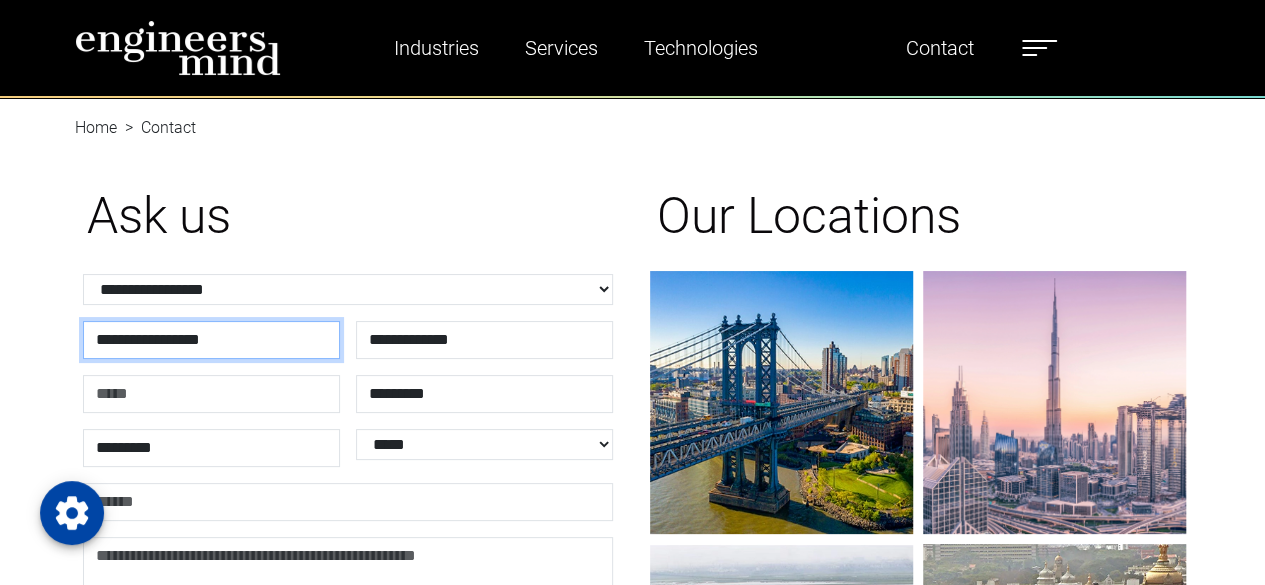 type on "**********" 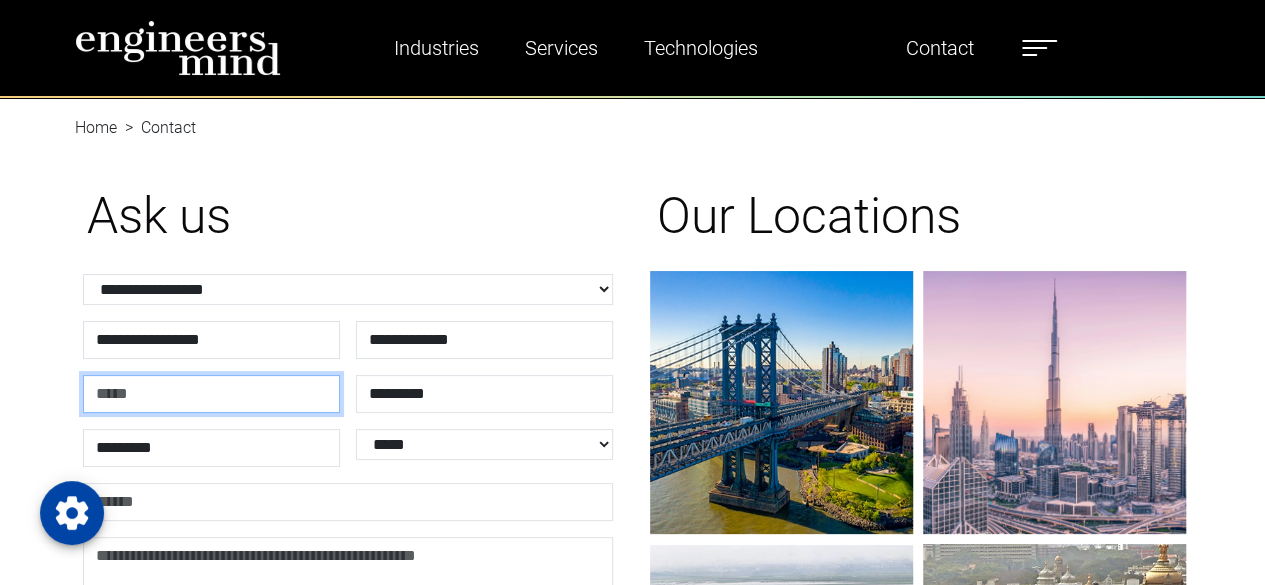 click at bounding box center (211, 394) 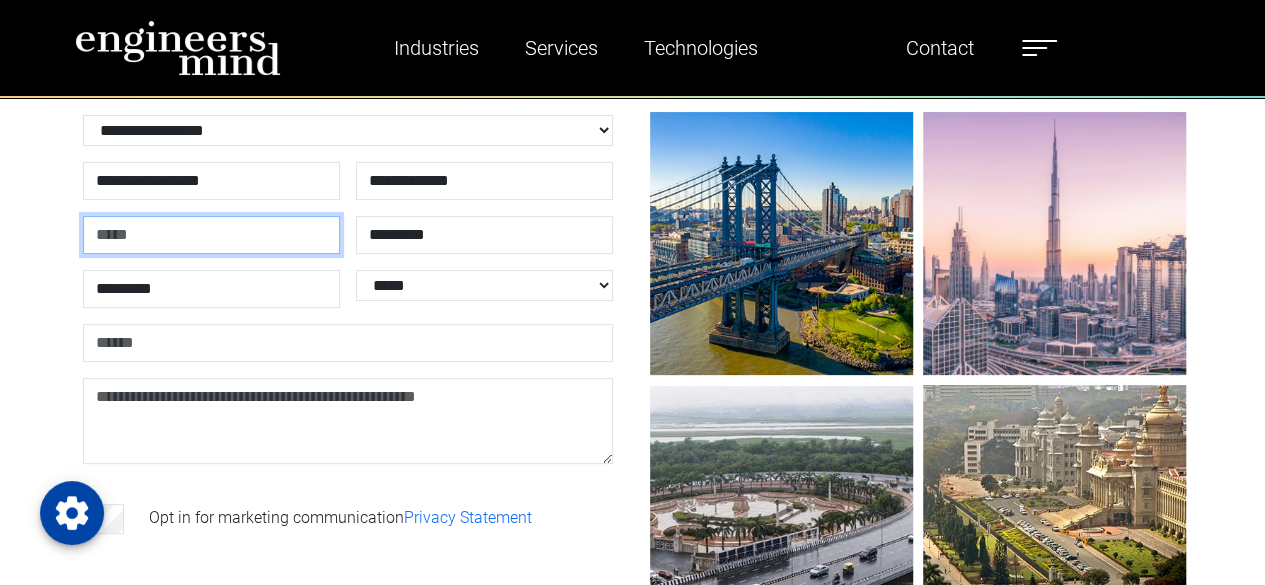 scroll, scrollTop: 200, scrollLeft: 0, axis: vertical 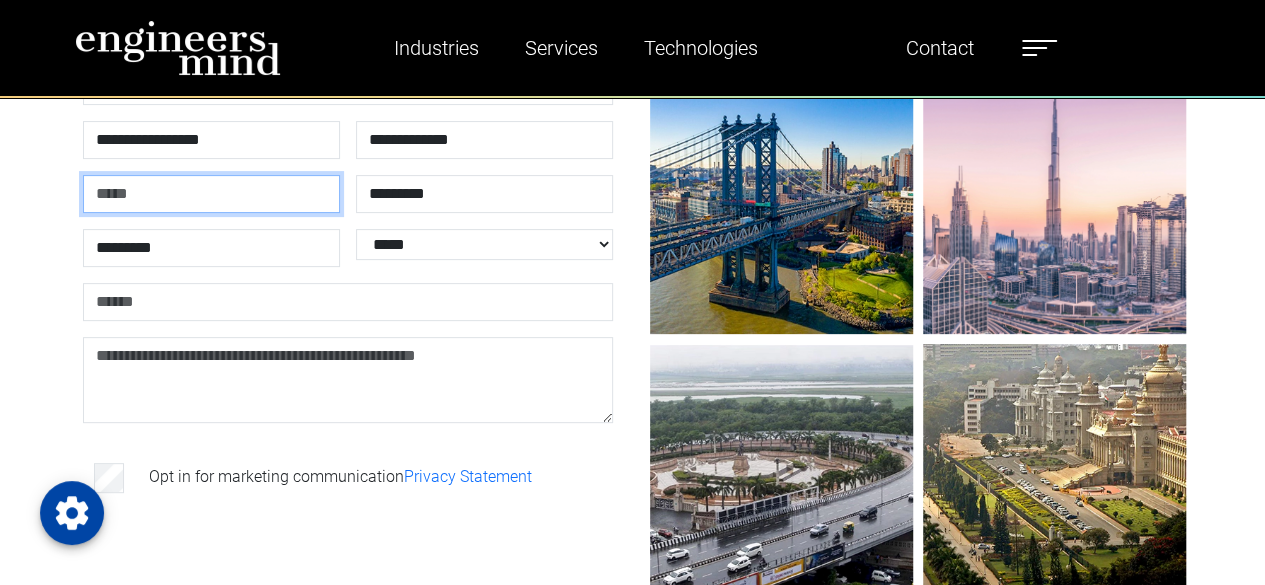 type on "**********" 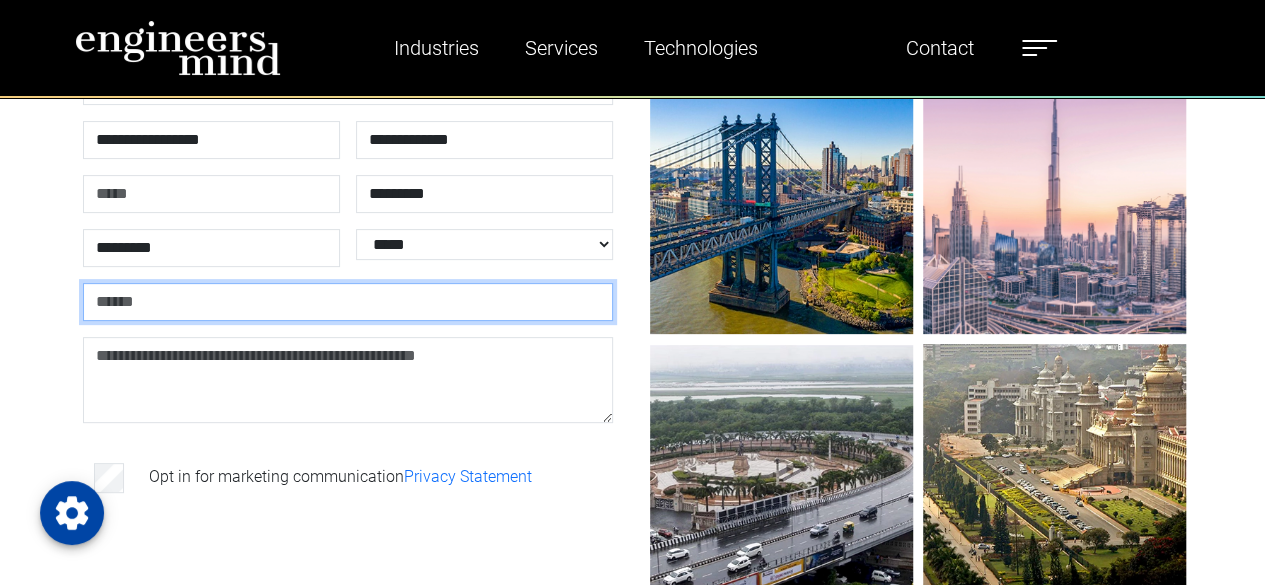 click at bounding box center (348, 302) 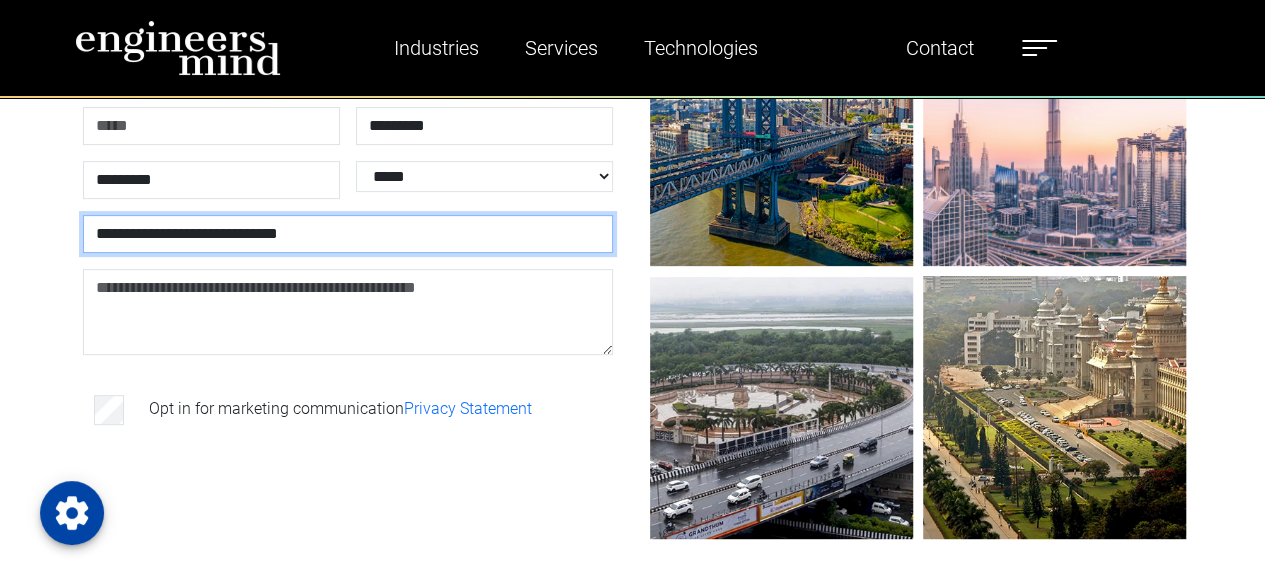 scroll, scrollTop: 300, scrollLeft: 0, axis: vertical 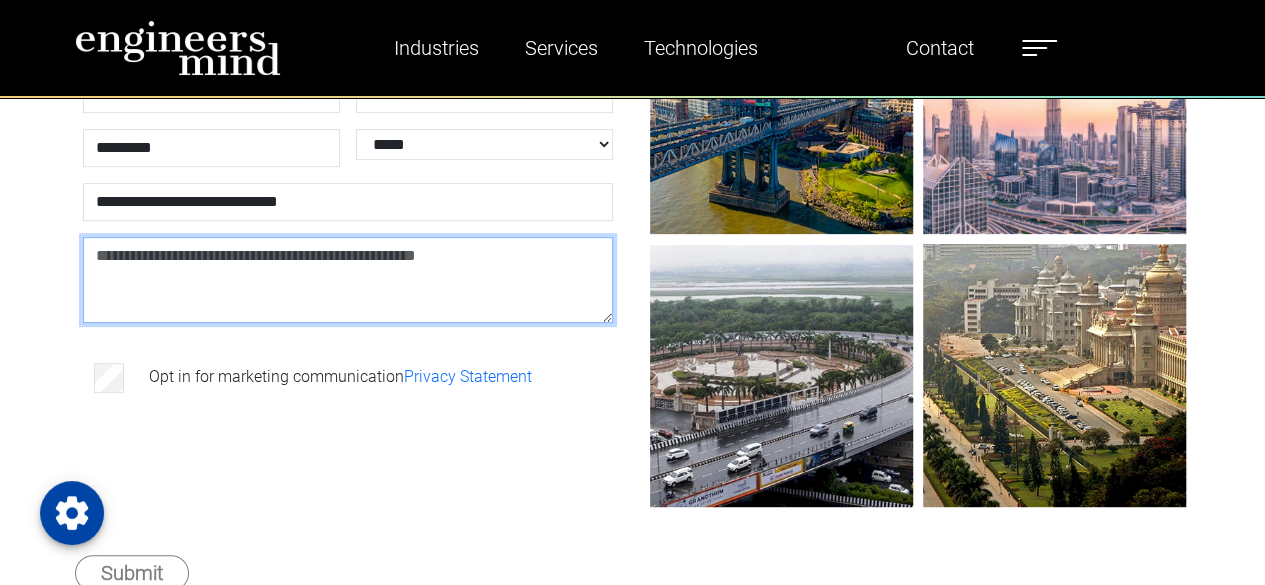 click at bounding box center [348, 280] 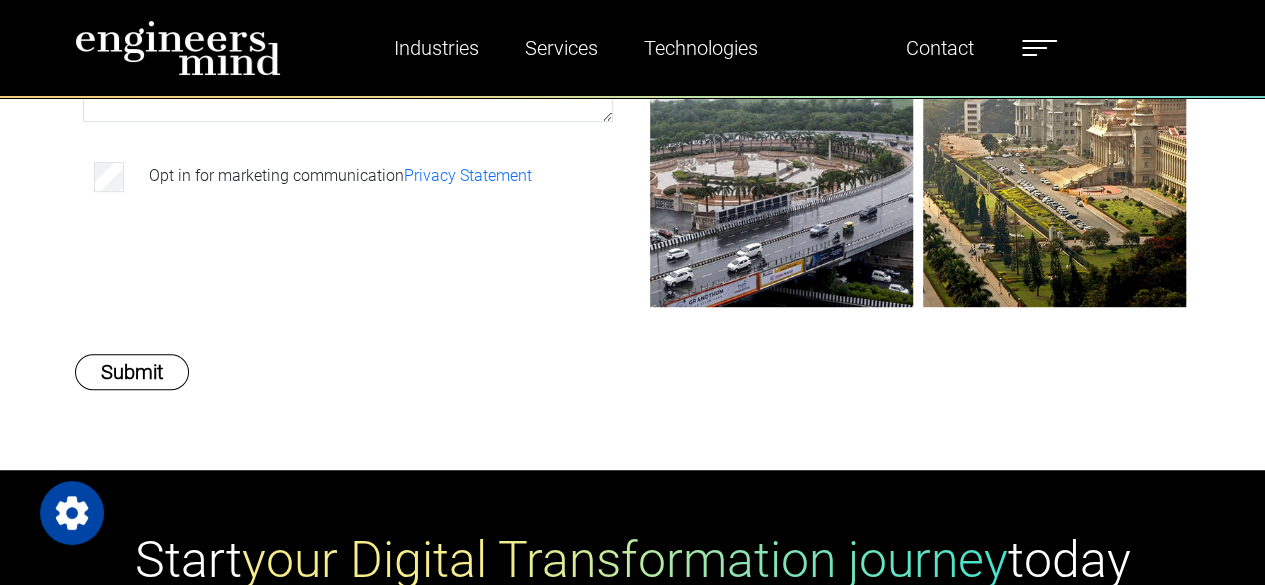 click at bounding box center [348, 267] 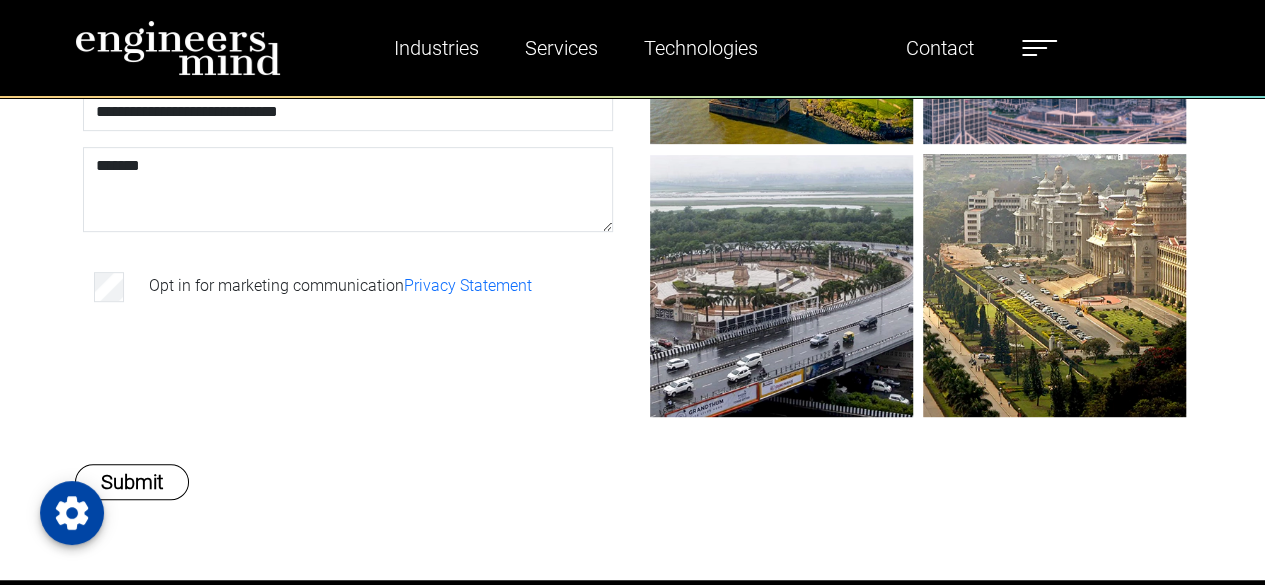 scroll, scrollTop: 300, scrollLeft: 0, axis: vertical 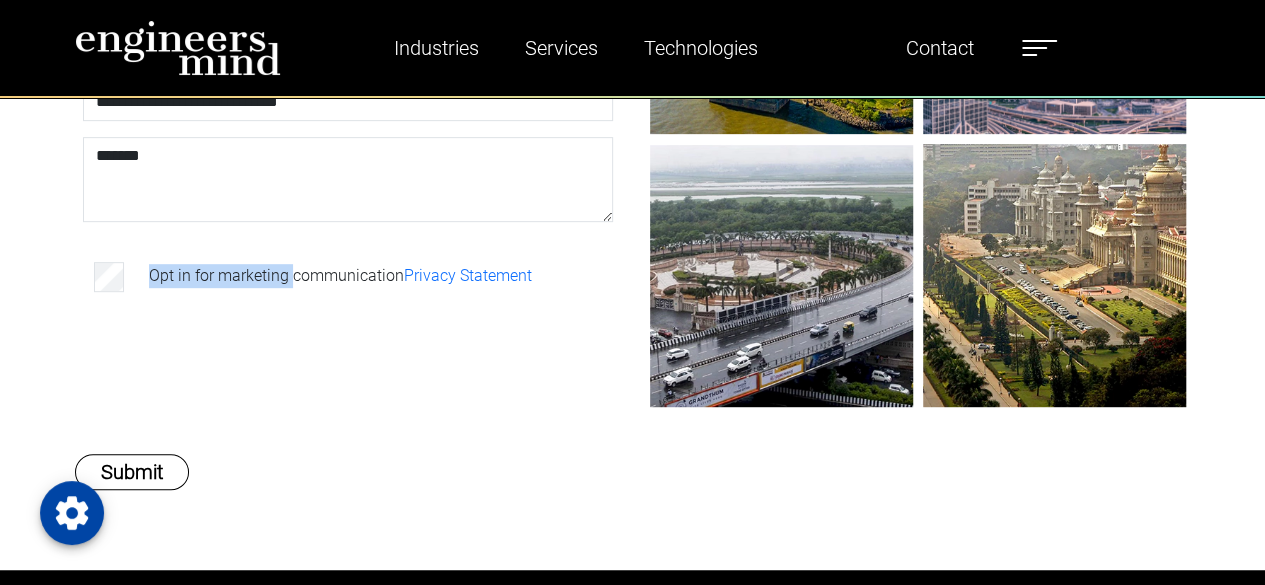 drag, startPoint x: 138, startPoint y: 275, endPoint x: 290, endPoint y: 286, distance: 152.3975 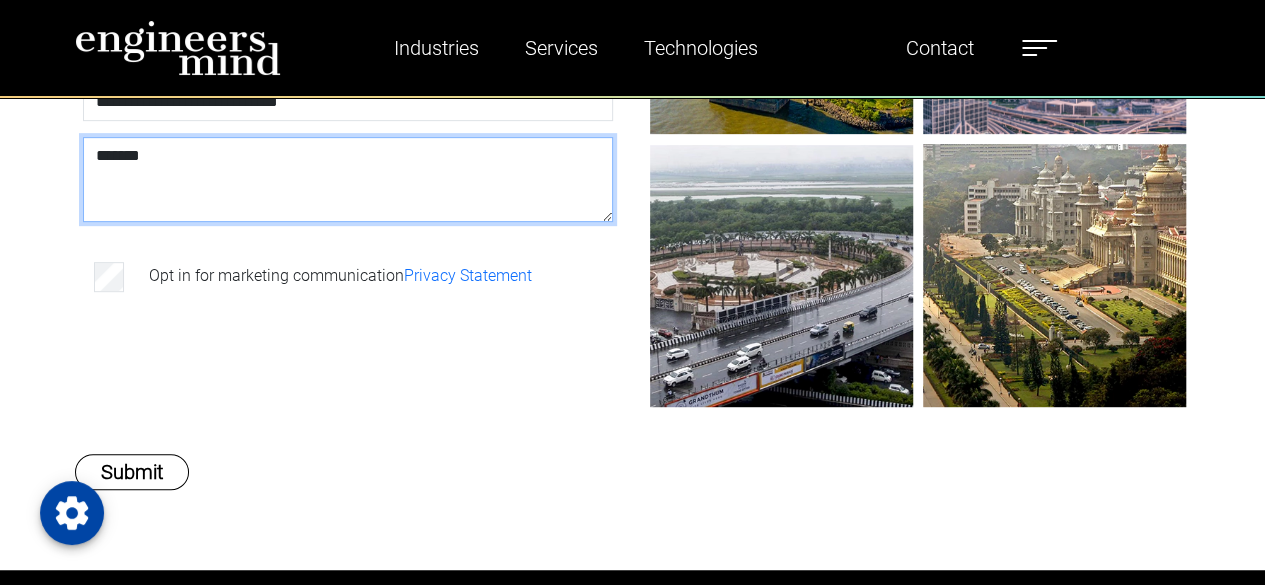 click on "*******" at bounding box center (348, 179) 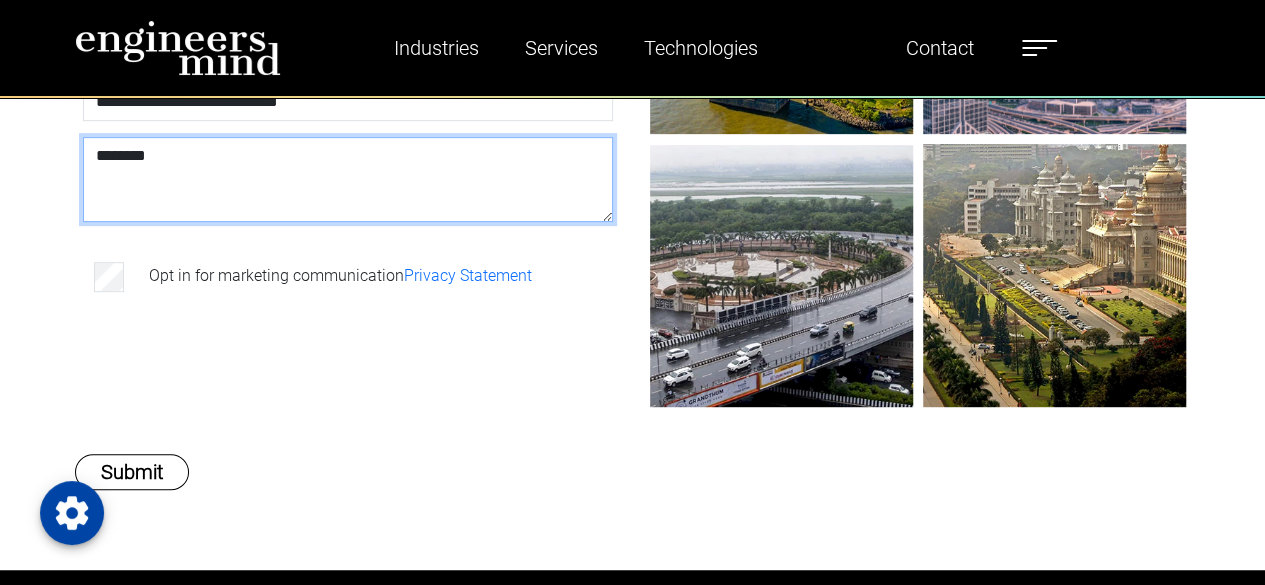 paste on "**********" 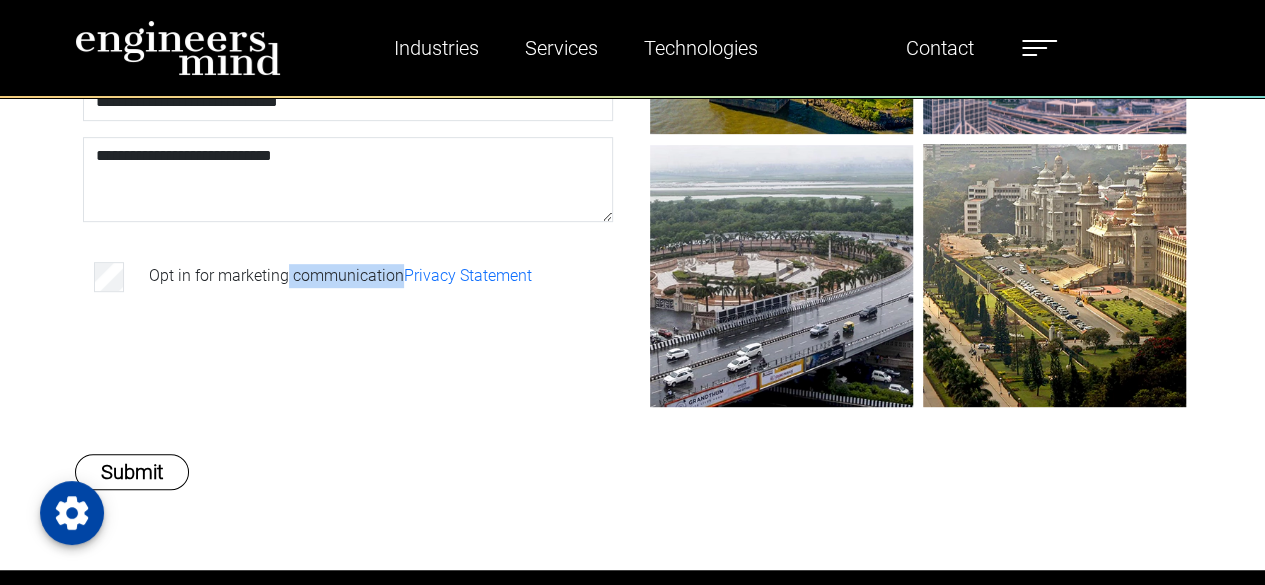drag, startPoint x: 288, startPoint y: 275, endPoint x: 402, endPoint y: 288, distance: 114.73883 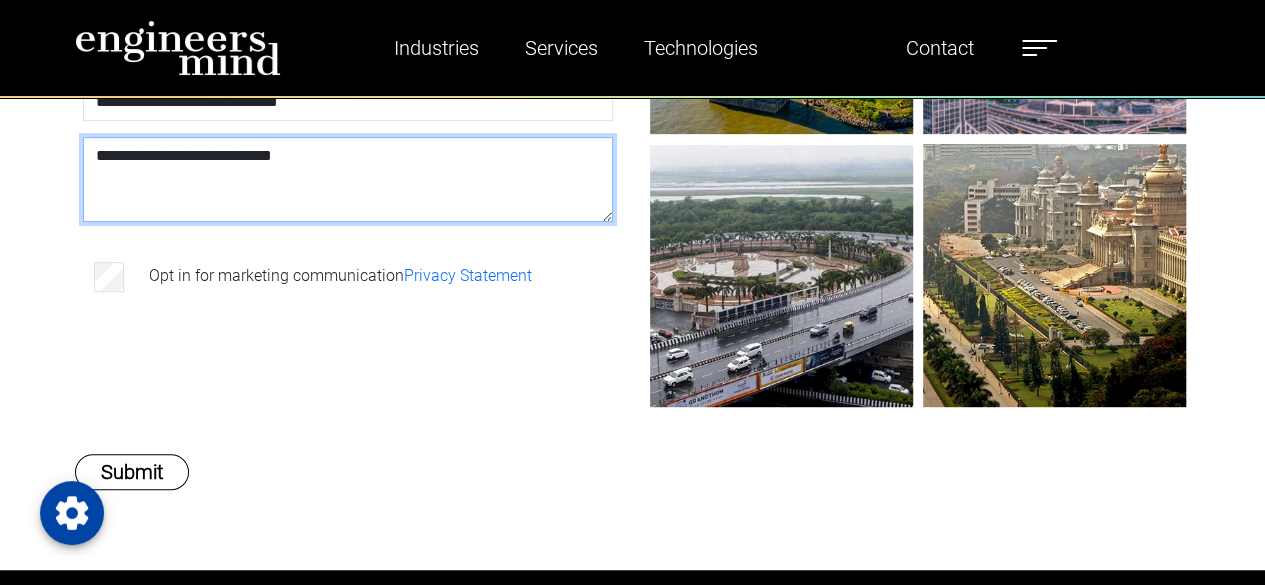 click on "**********" at bounding box center (348, 179) 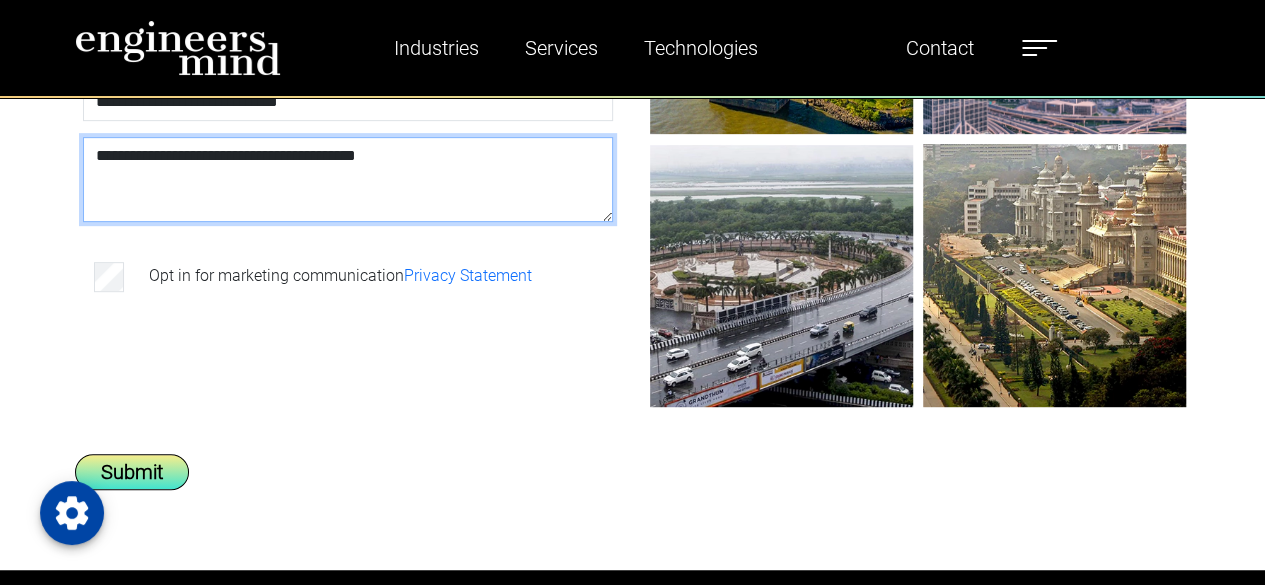 type on "**********" 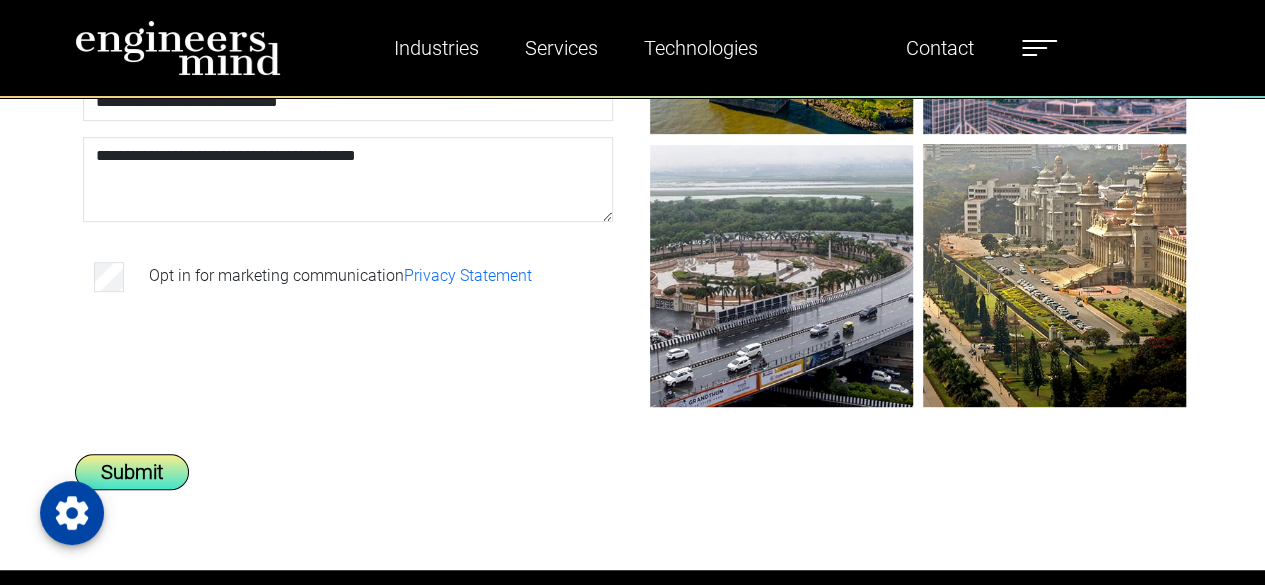 click on "Submit" at bounding box center (132, 472) 